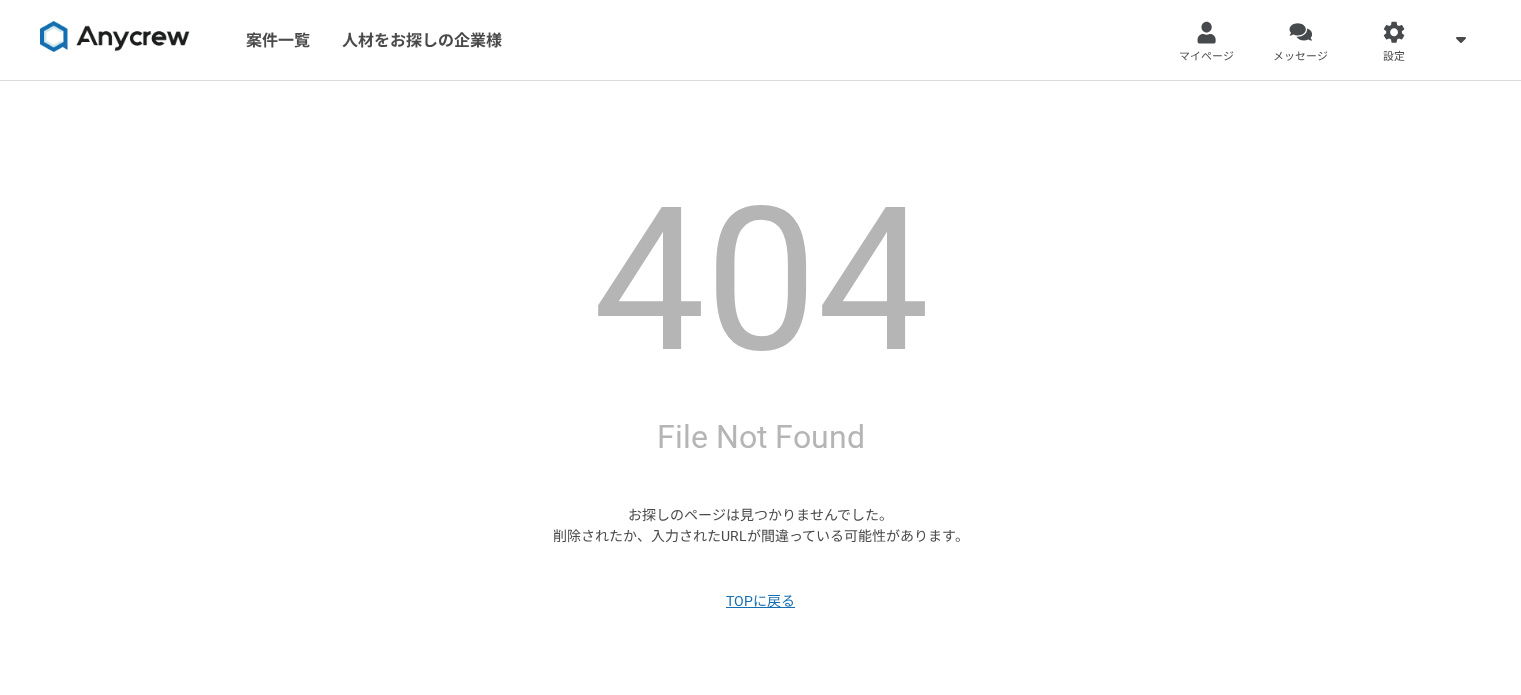 scroll, scrollTop: 0, scrollLeft: 0, axis: both 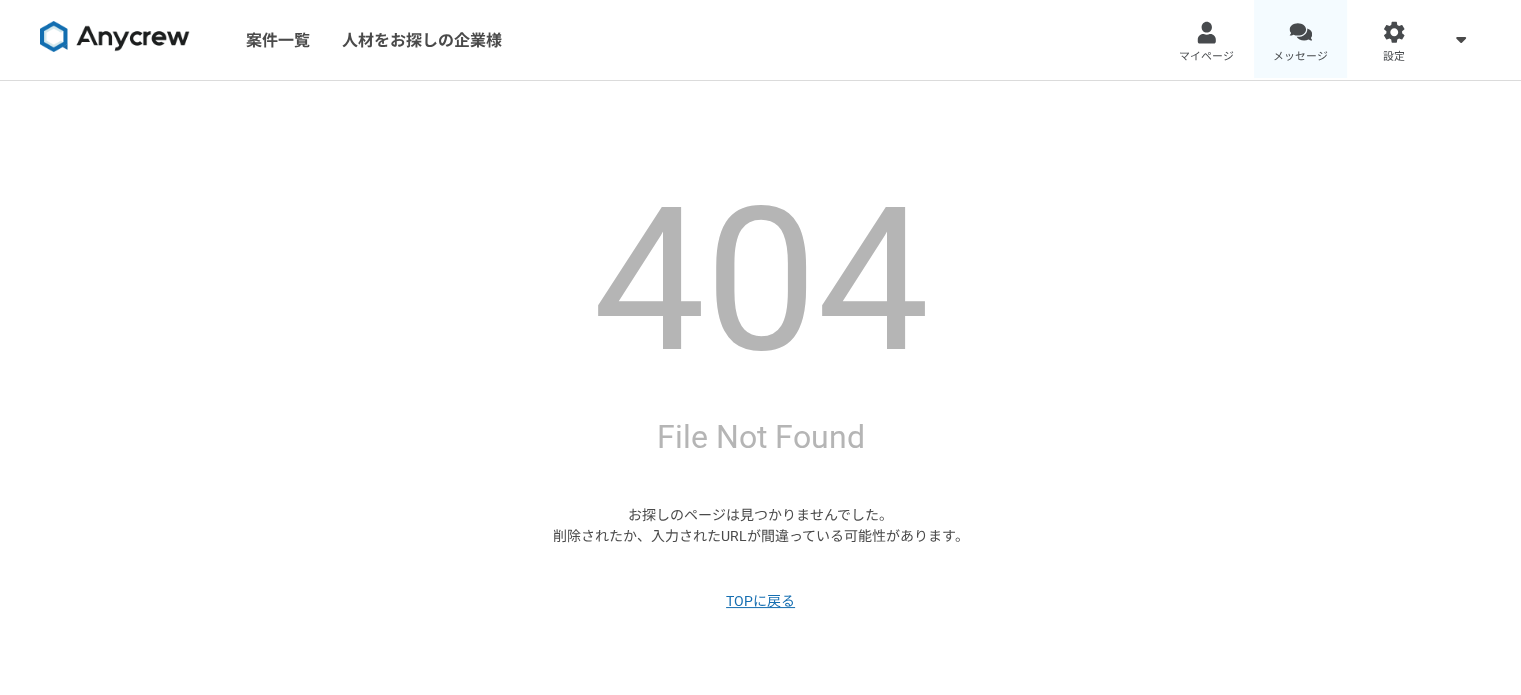 click at bounding box center (1300, 32) 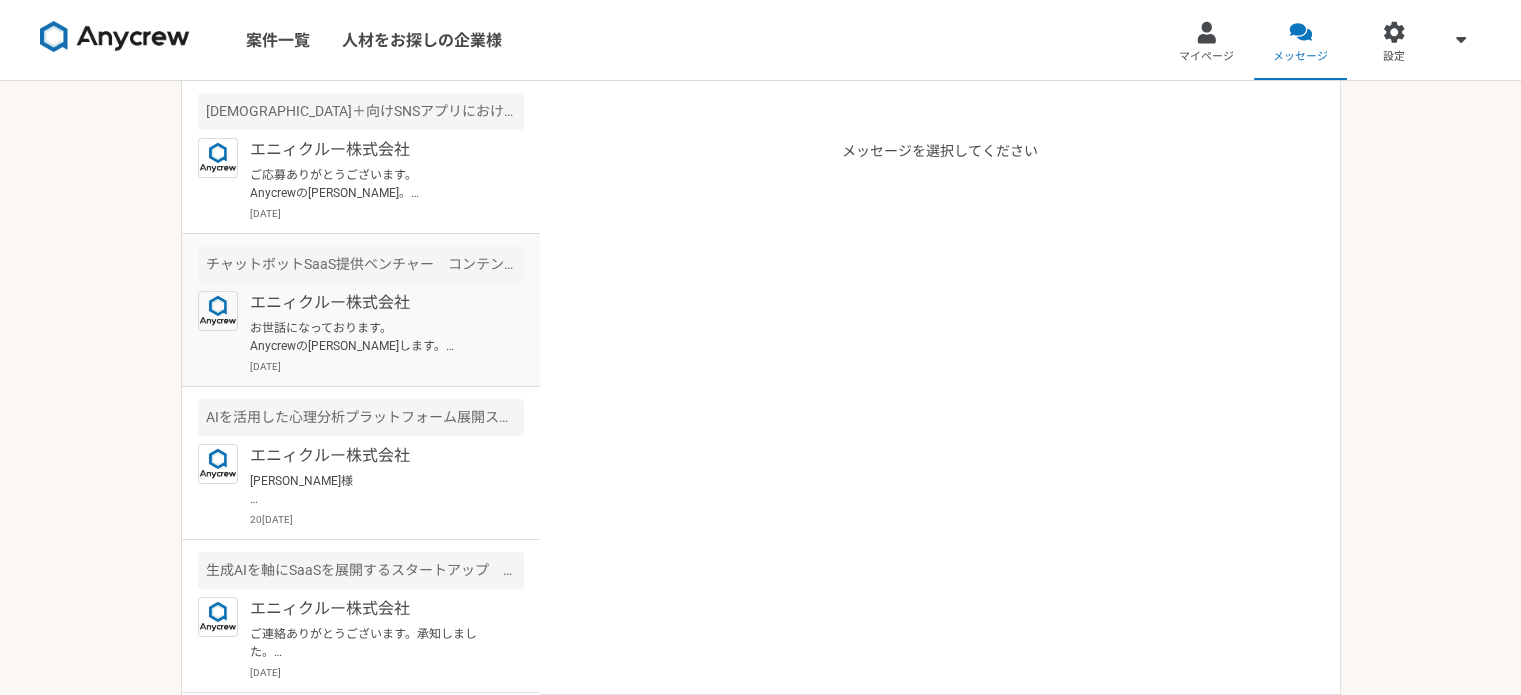 click on "お世話になっております。
Anycrewの[PERSON_NAME]します。
ご経歴を拝見させていただき、お声がけさせていただきましたが、こちらの案件の応募はいかがでしょうか。
必須スキル面や条件面をご確認いただき、ご連絡いただけると幸いです。
是非、サポートさせていただければと思いますので、
ご確認宜しくお願いいたします。" at bounding box center (373, 337) 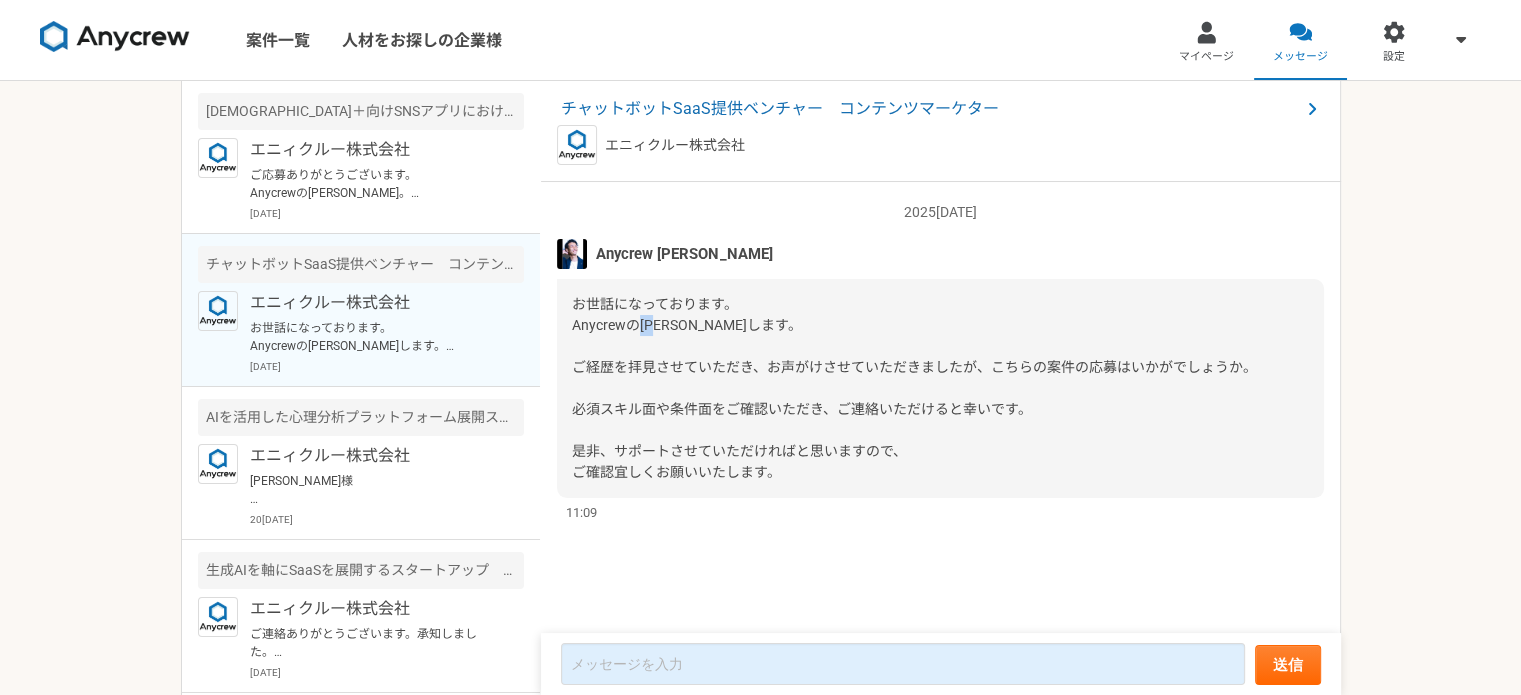 drag, startPoint x: 645, startPoint y: 323, endPoint x: 660, endPoint y: 319, distance: 15.524175 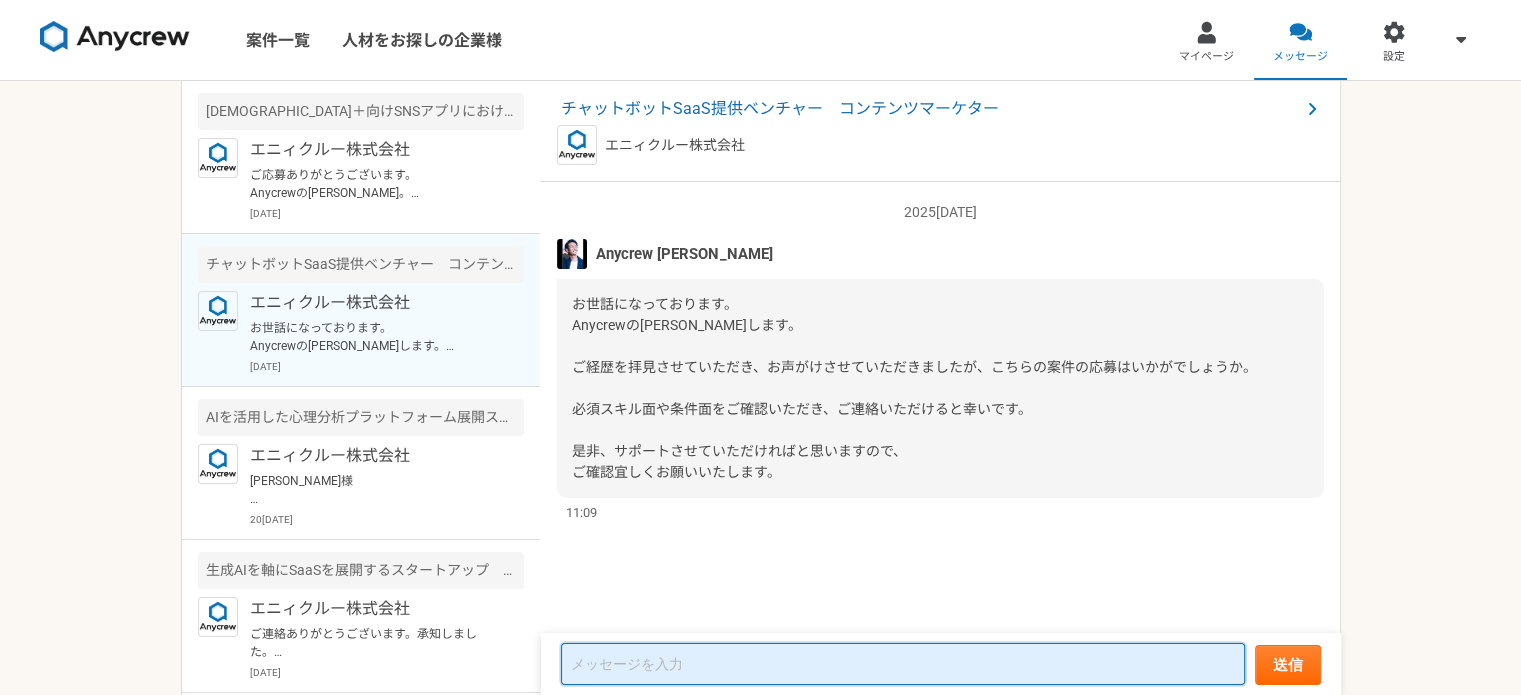 click at bounding box center [903, 664] 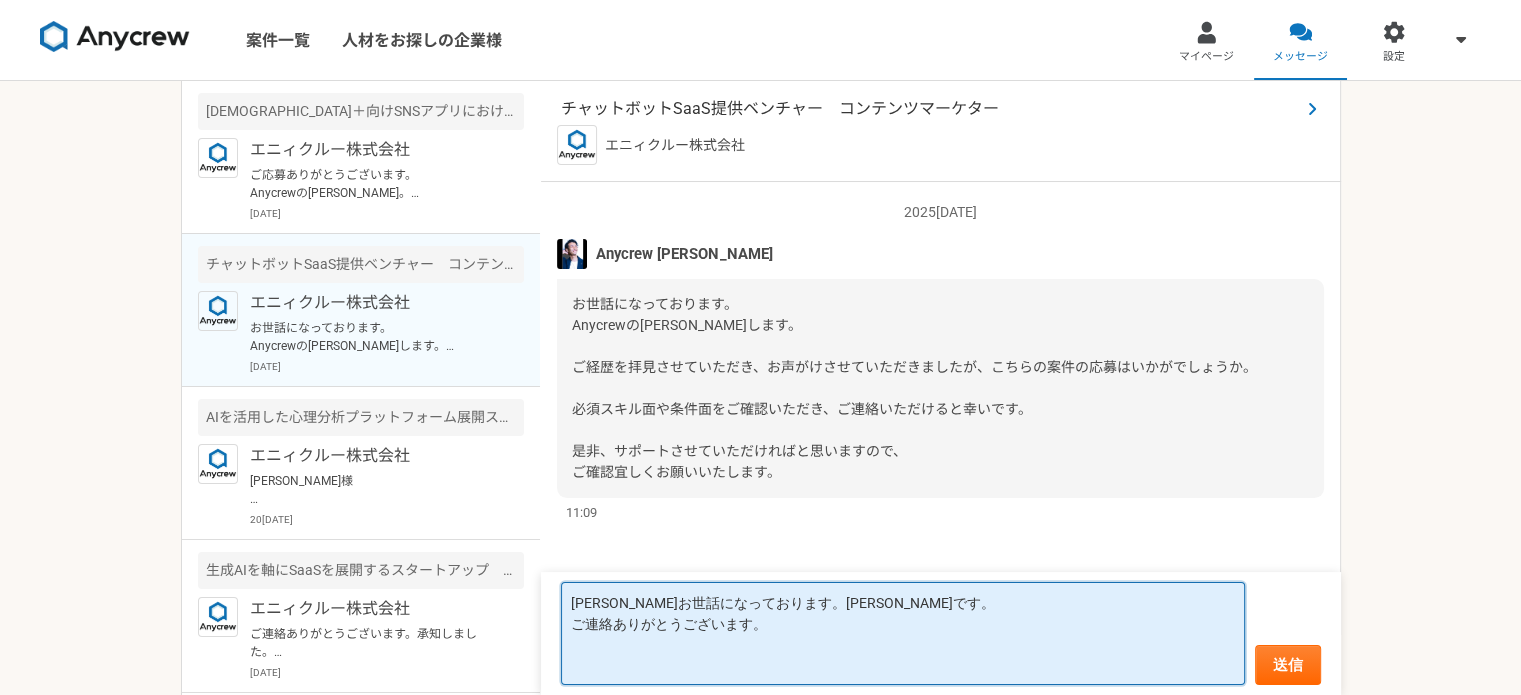 type on "[PERSON_NAME]お世話になっております。[PERSON_NAME]です。
ご連絡ありがとうございます。" 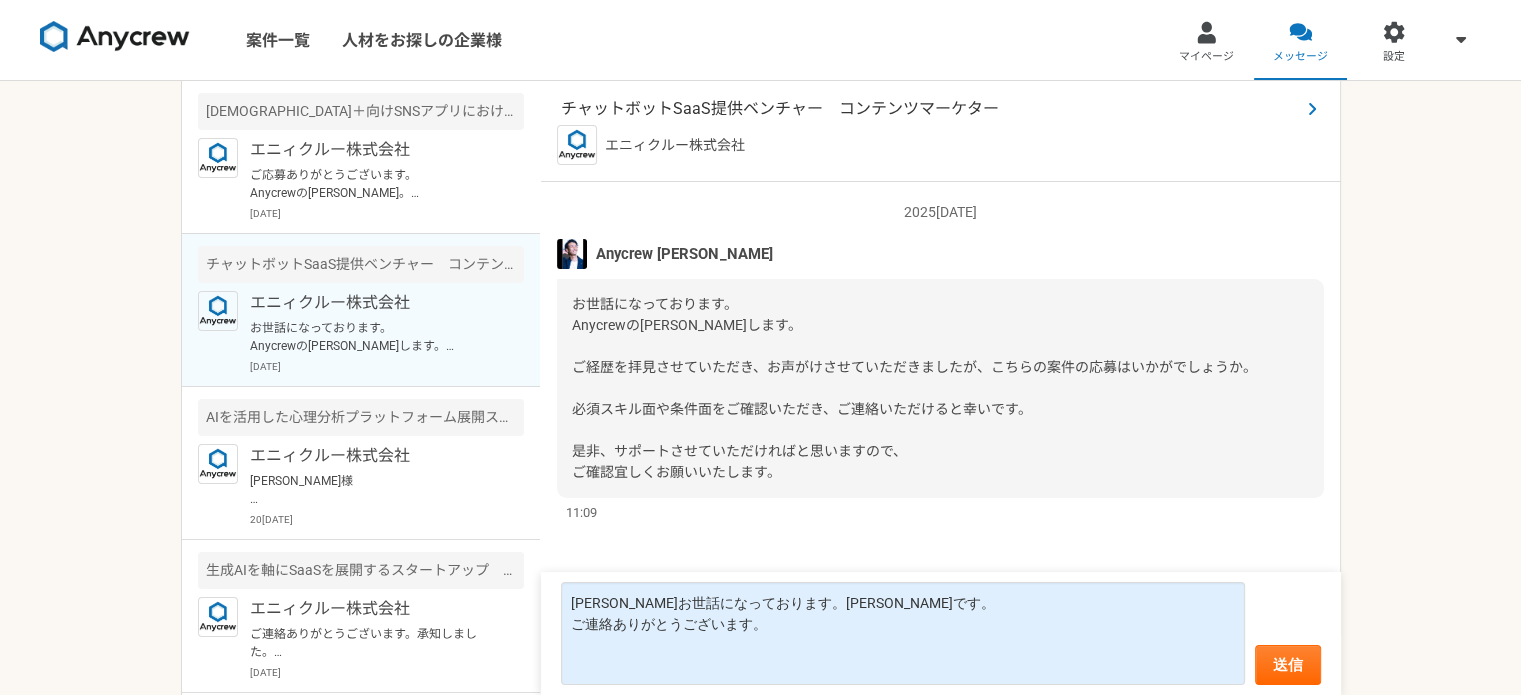 click on "チャットボットSaaS提供ベンチャー　コンテンツマーケター" at bounding box center [930, 109] 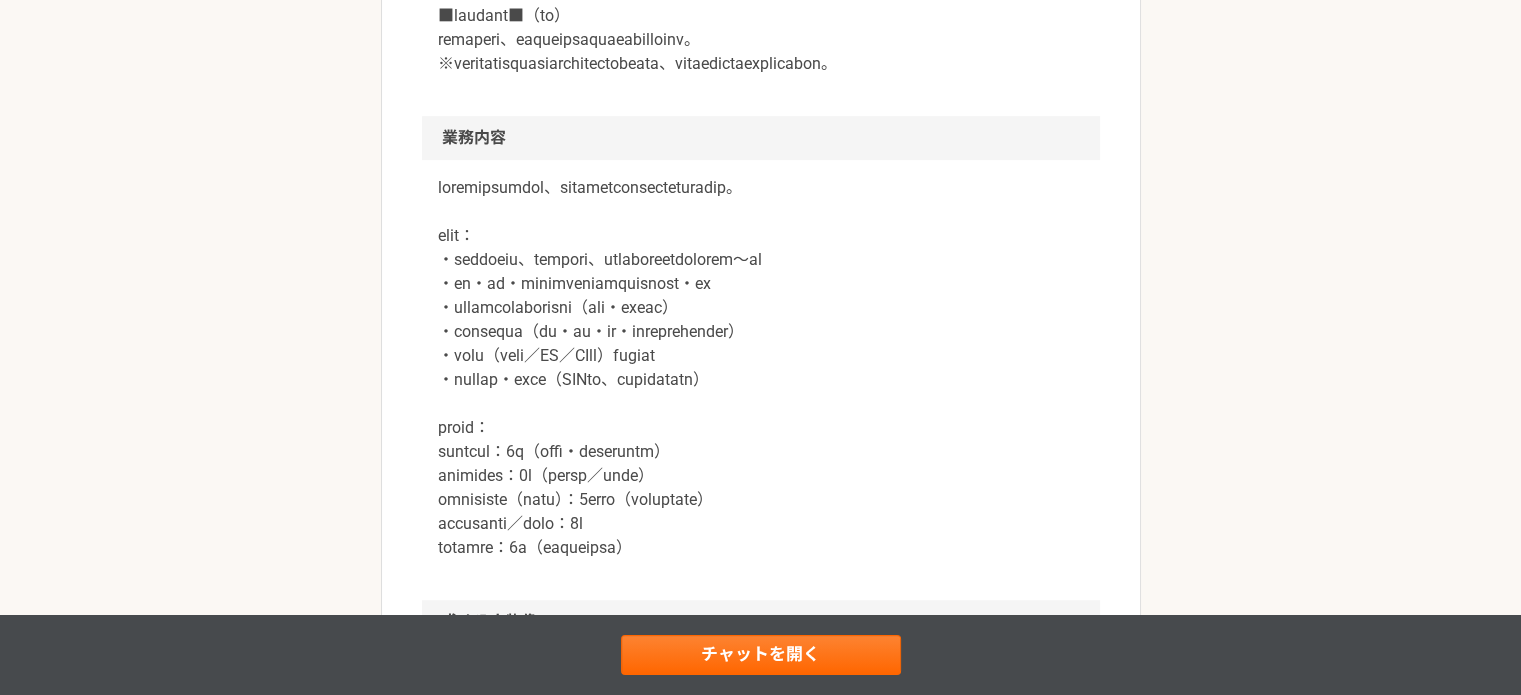 scroll, scrollTop: 1000, scrollLeft: 0, axis: vertical 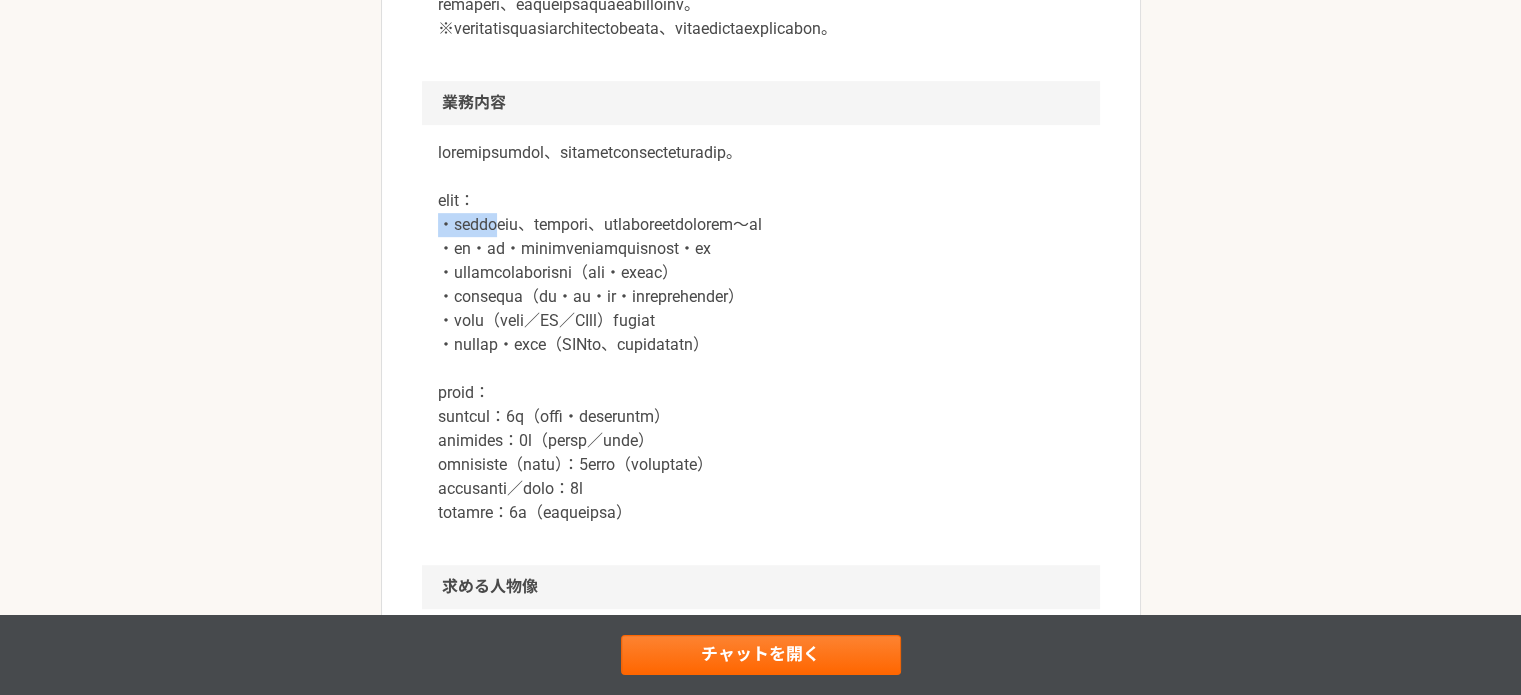 drag, startPoint x: 440, startPoint y: 374, endPoint x: 532, endPoint y: 374, distance: 92 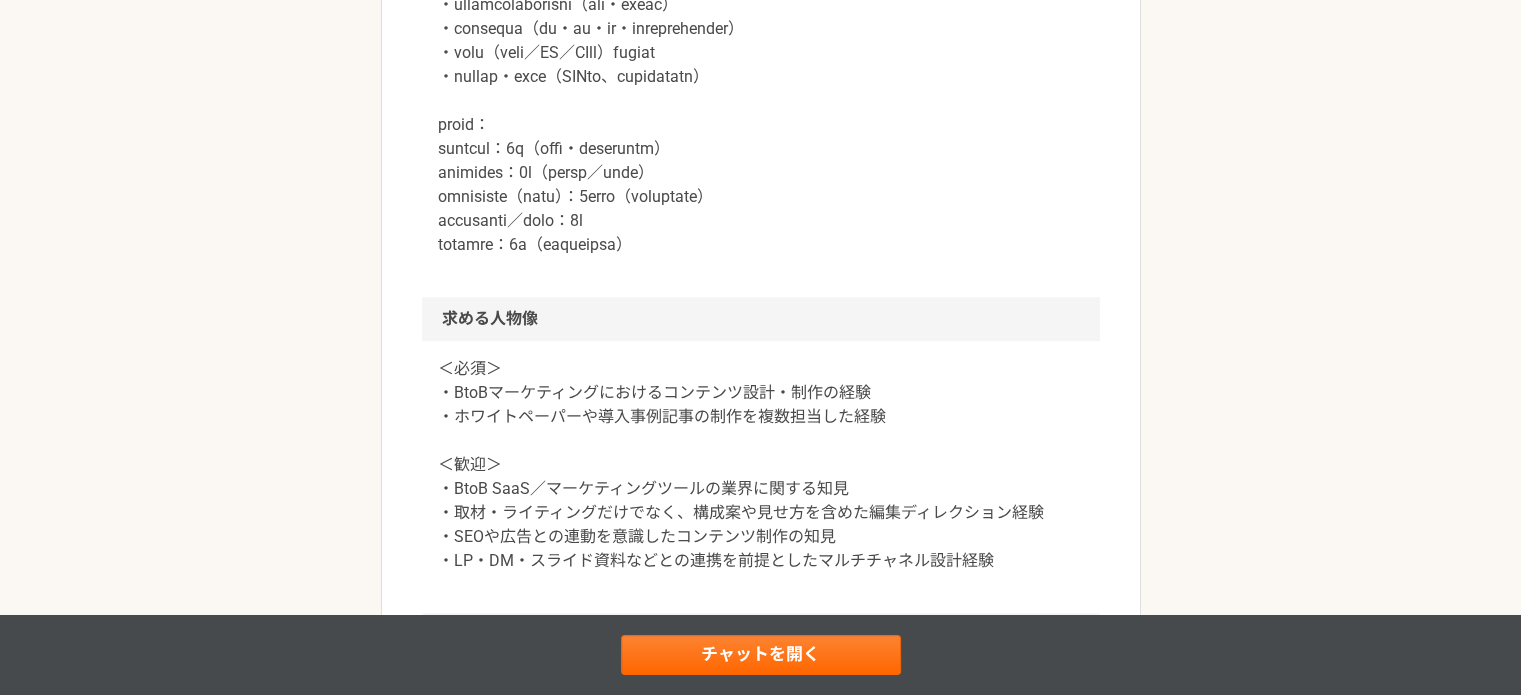 scroll, scrollTop: 1400, scrollLeft: 0, axis: vertical 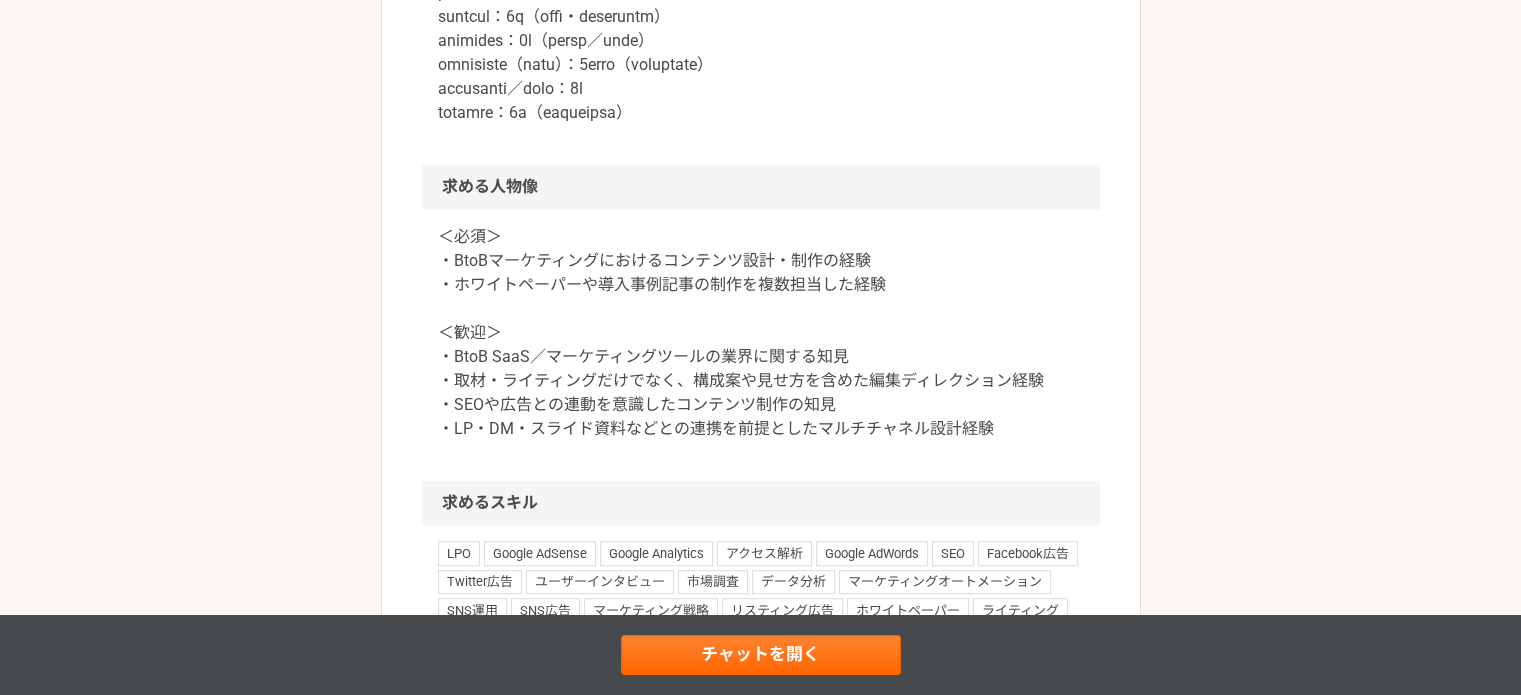 click on "＜必須＞
・BtoBマーケティングにおけるコンテンツ設計・制作の経験
・ホワイトペーパーや導入事例記事の制作を複数担当した経験
＜歓迎＞
・BtoB SaaS／マーケティングツールの業界に関する知見
・取材・ライティングだけでなく、構成案や見せ方を含めた編集ディレクション経験
・SEOや広告との連動を意識したコンテンツ制作の知見
・LP・DM・スライド資料などとの連携を前提としたマルチチャネル設計経験" at bounding box center (761, 333) 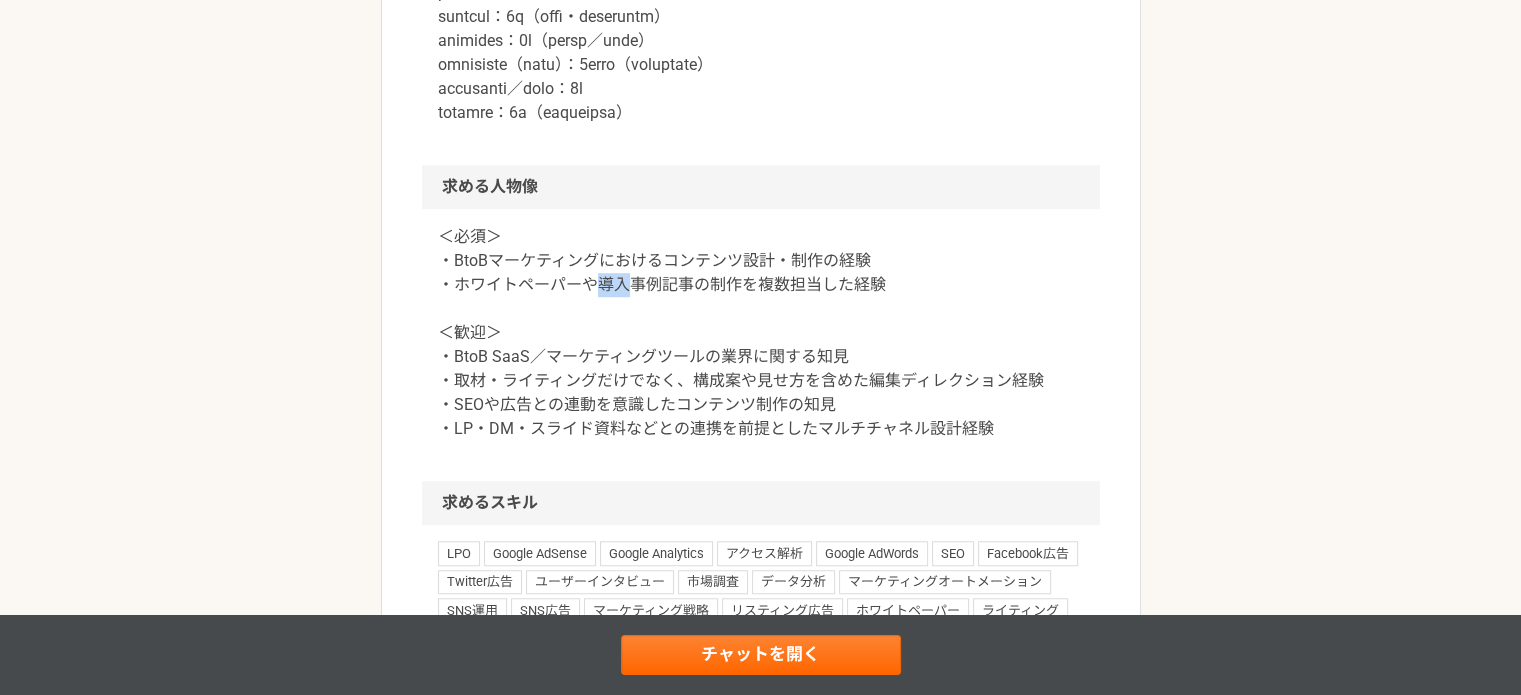 click on "＜必須＞
・BtoBマーケティングにおけるコンテンツ設計・制作の経験
・ホワイトペーパーや導入事例記事の制作を複数担当した経験
＜歓迎＞
・BtoB SaaS／マーケティングツールの業界に関する知見
・取材・ライティングだけでなく、構成案や見せ方を含めた編集ディレクション経験
・SEOや広告との連動を意識したコンテンツ制作の知見
・LP・DM・スライド資料などとの連携を前提としたマルチチャネル設計経験" at bounding box center (761, 333) 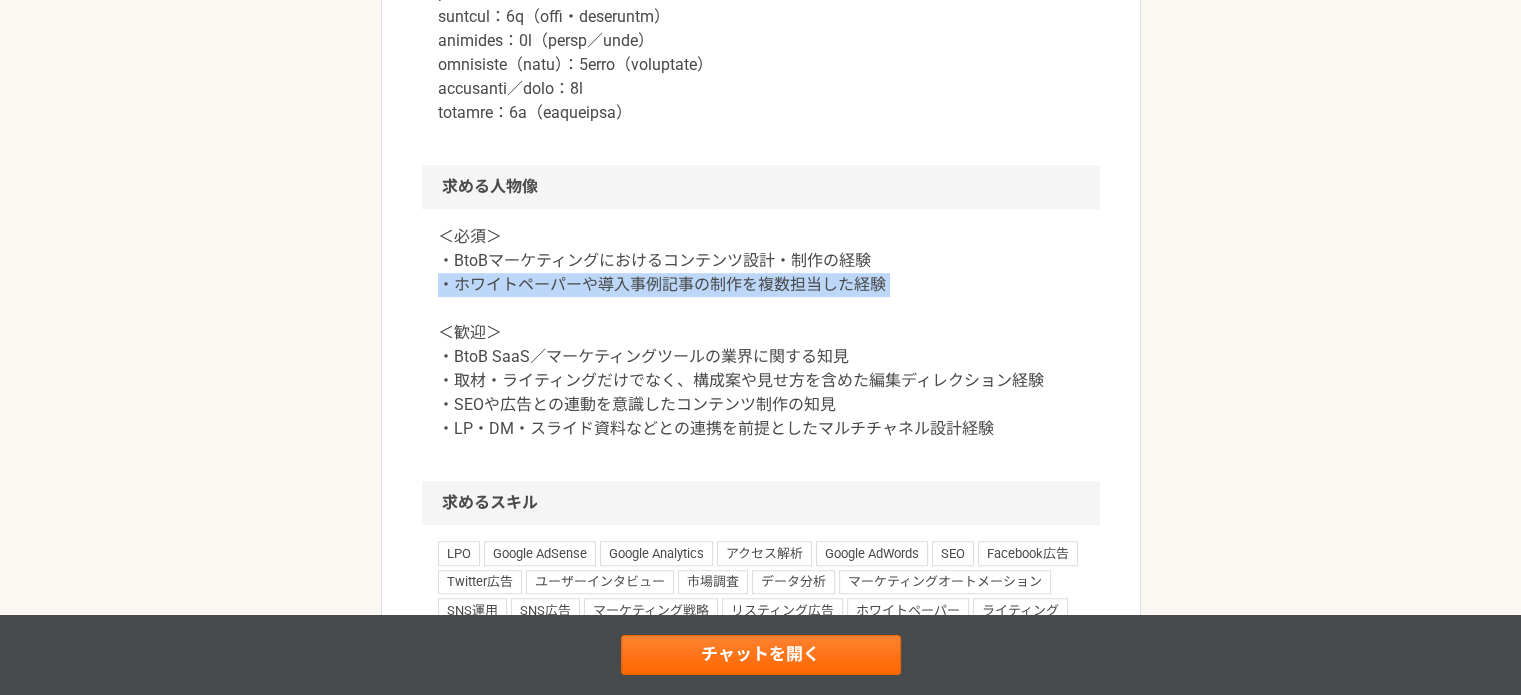 click on "＜必須＞
・BtoBマーケティングにおけるコンテンツ設計・制作の経験
・ホワイトペーパーや導入事例記事の制作を複数担当した経験
＜歓迎＞
・BtoB SaaS／マーケティングツールの業界に関する知見
・取材・ライティングだけでなく、構成案や見せ方を含めた編集ディレクション経験
・SEOや広告との連動を意識したコンテンツ制作の知見
・LP・DM・スライド資料などとの連携を前提としたマルチチャネル設計経験" at bounding box center (761, 333) 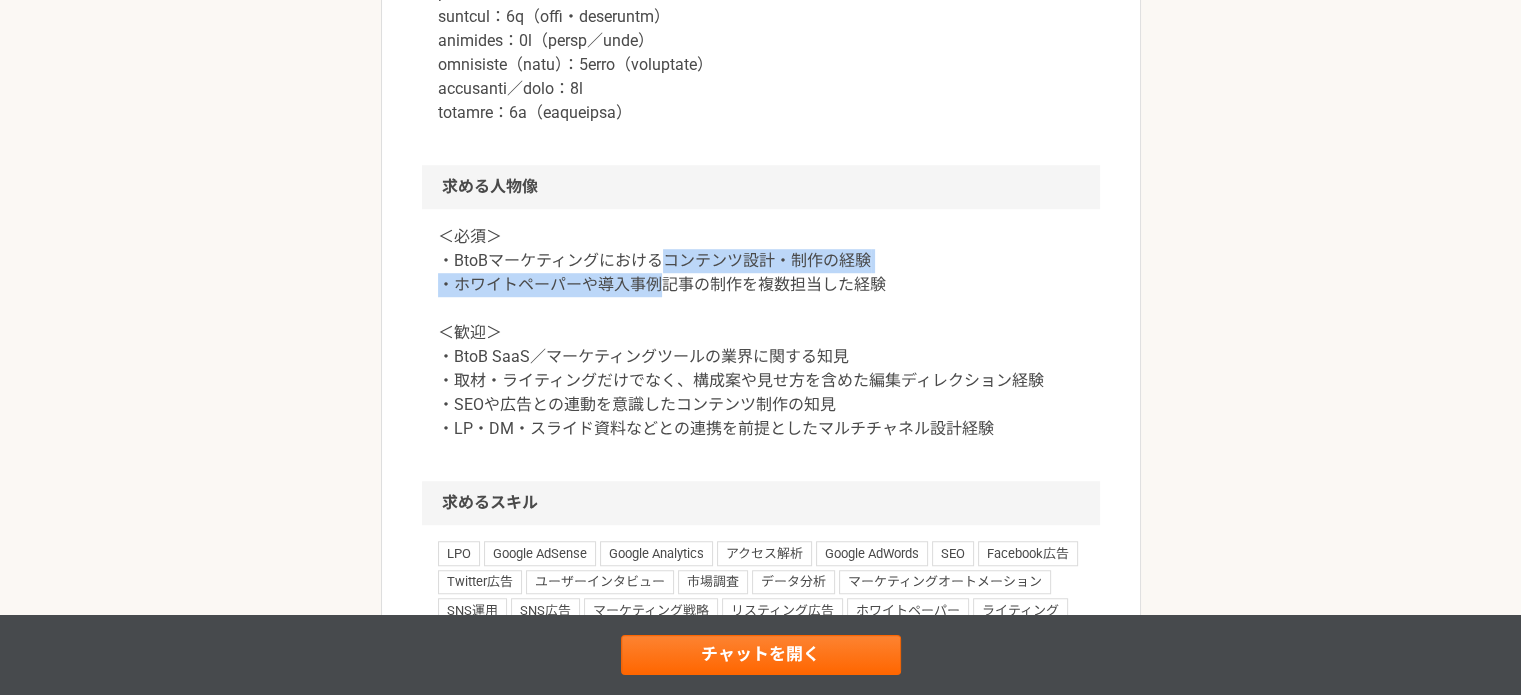 click on "＜必須＞
・BtoBマーケティングにおけるコンテンツ設計・制作の経験
・ホワイトペーパーや導入事例記事の制作を複数担当した経験
＜歓迎＞
・BtoB SaaS／マーケティングツールの業界に関する知見
・取材・ライティングだけでなく、構成案や見せ方を含めた編集ディレクション経験
・SEOや広告との連動を意識したコンテンツ制作の知見
・LP・DM・スライド資料などとの連携を前提としたマルチチャネル設計経験" at bounding box center (761, 333) 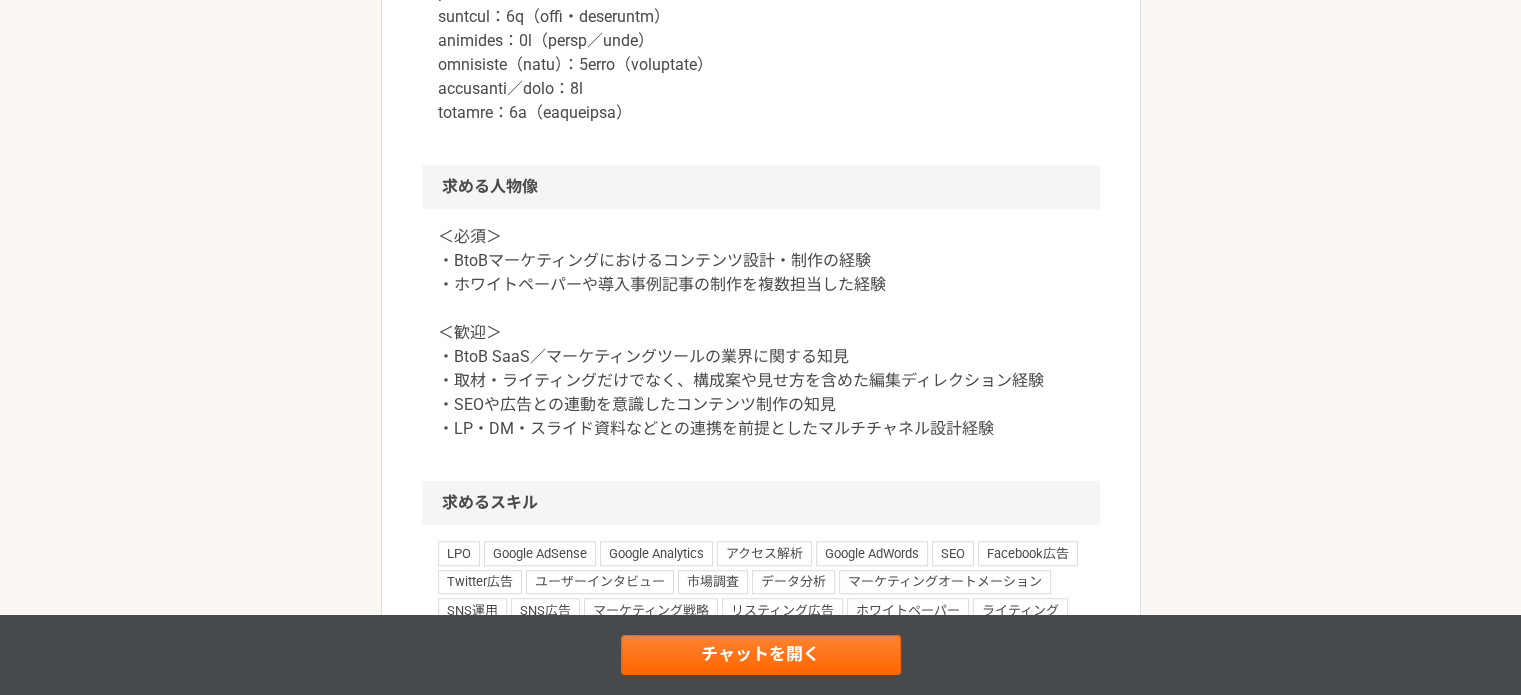 click on "＜必須＞
・BtoBマーケティングにおけるコンテンツ設計・制作の経験
・ホワイトペーパーや導入事例記事の制作を複数担当した経験
＜歓迎＞
・BtoB SaaS／マーケティングツールの業界に関する知見
・取材・ライティングだけでなく、構成案や見せ方を含めた編集ディレクション経験
・SEOや広告との連動を意識したコンテンツ制作の知見
・LP・DM・スライド資料などとの連携を前提としたマルチチャネル設計経験" at bounding box center (761, 333) 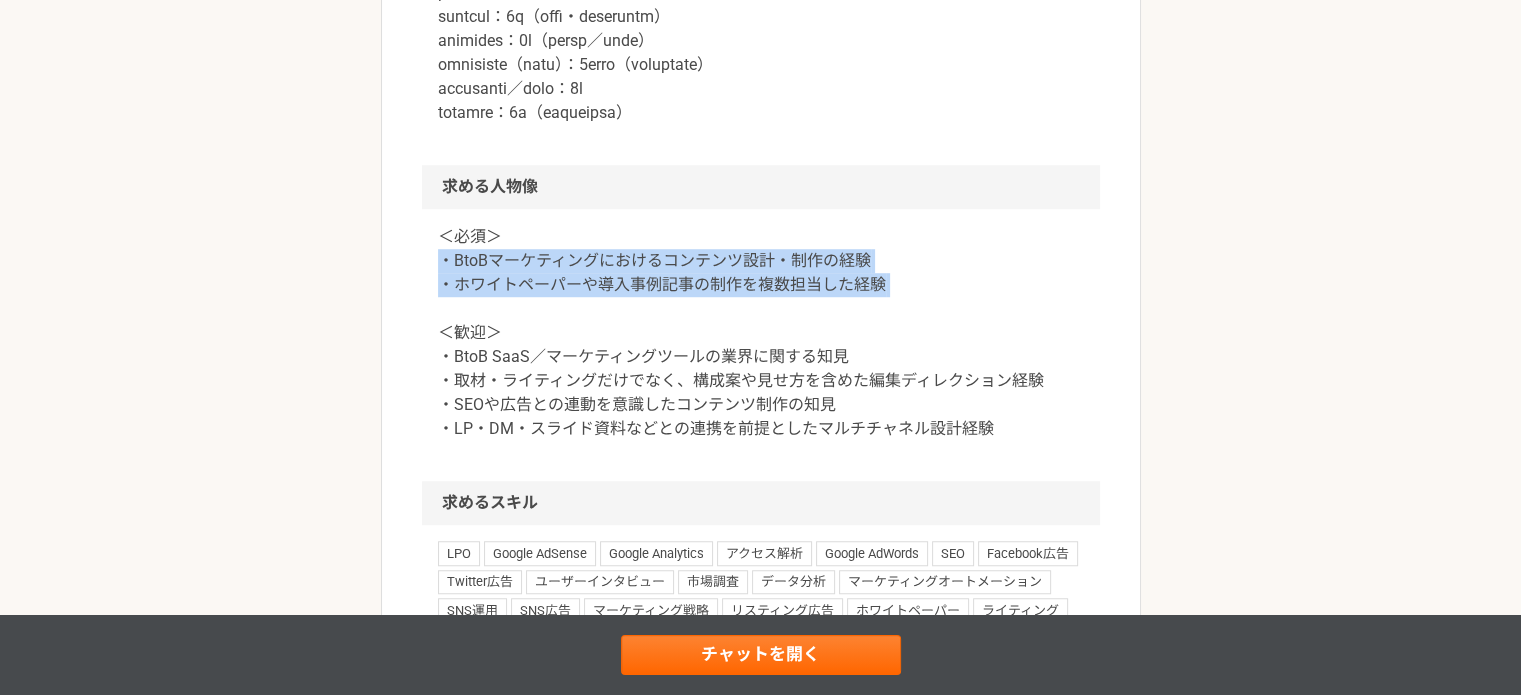 drag, startPoint x: 434, startPoint y: 408, endPoint x: 928, endPoint y: 446, distance: 495.45938 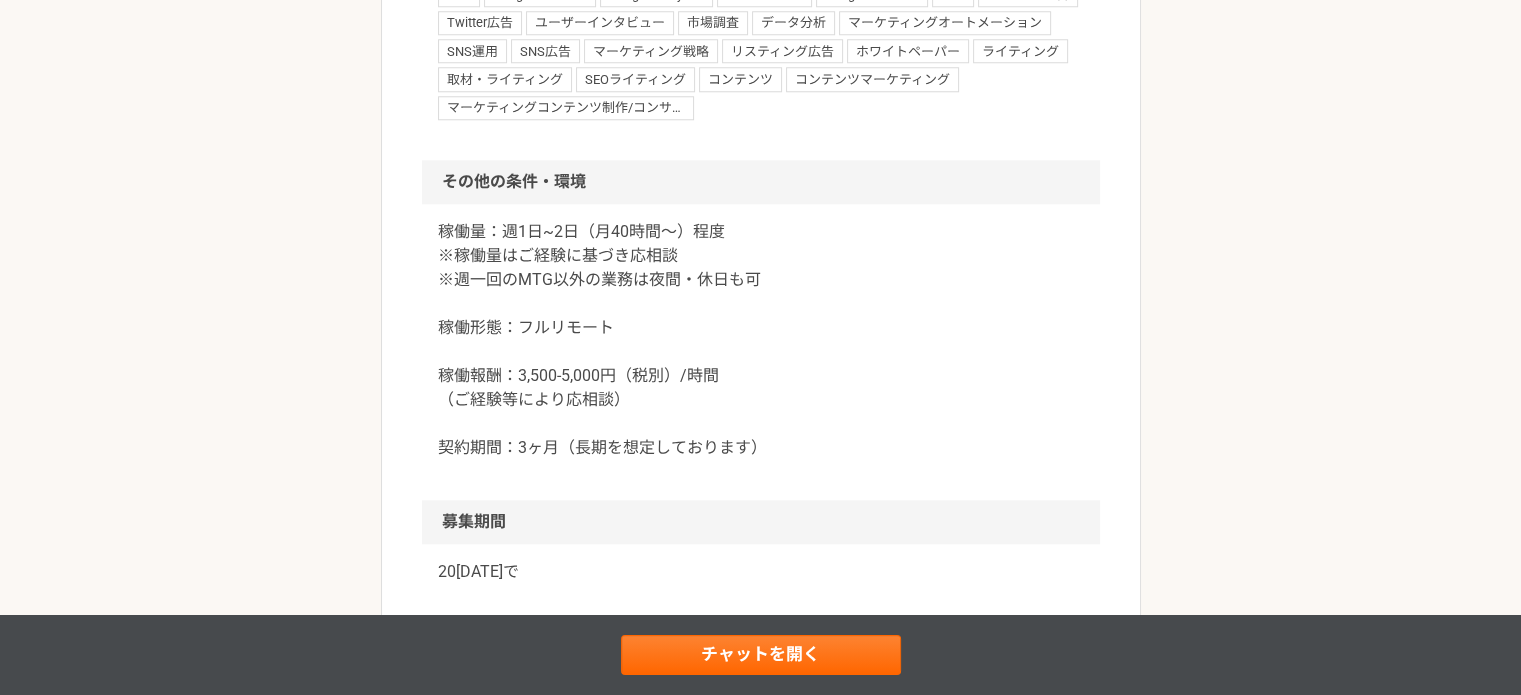 scroll, scrollTop: 2100, scrollLeft: 0, axis: vertical 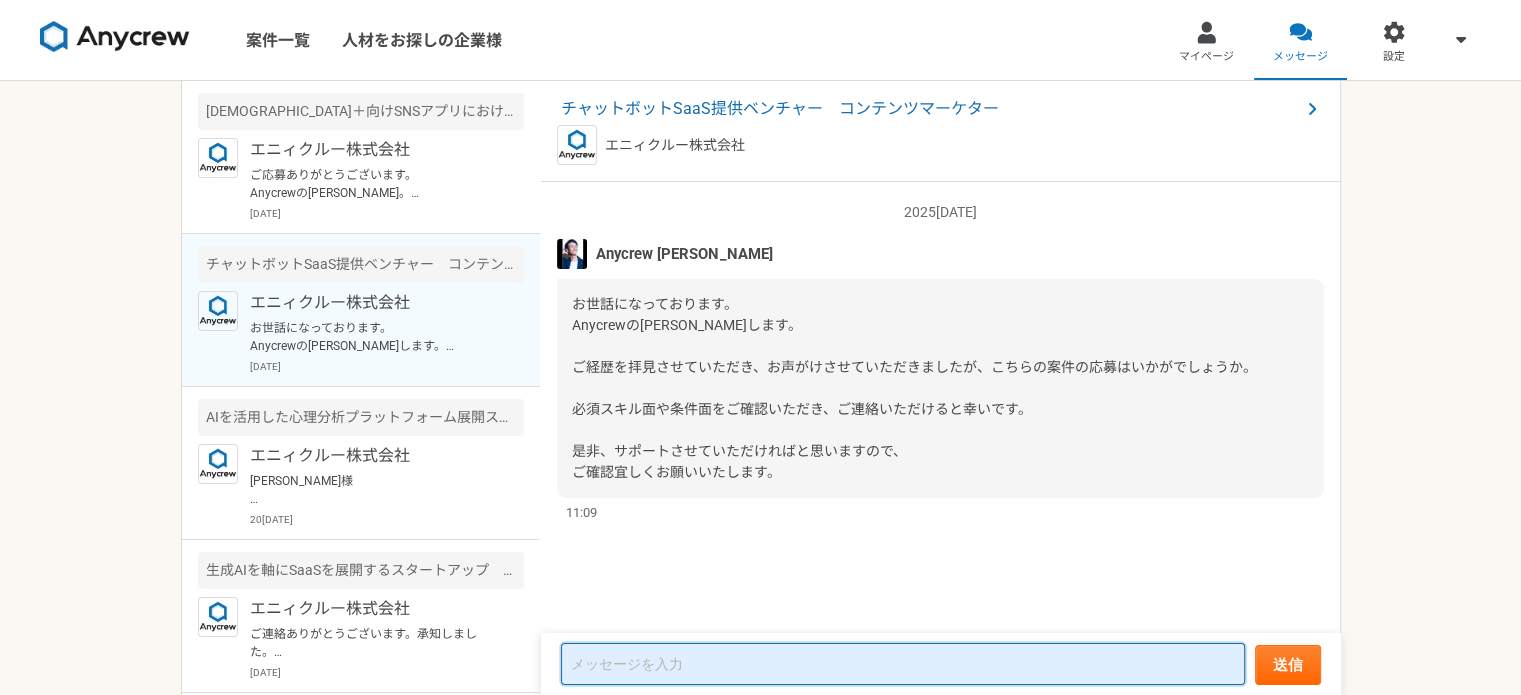 click at bounding box center (903, 664) 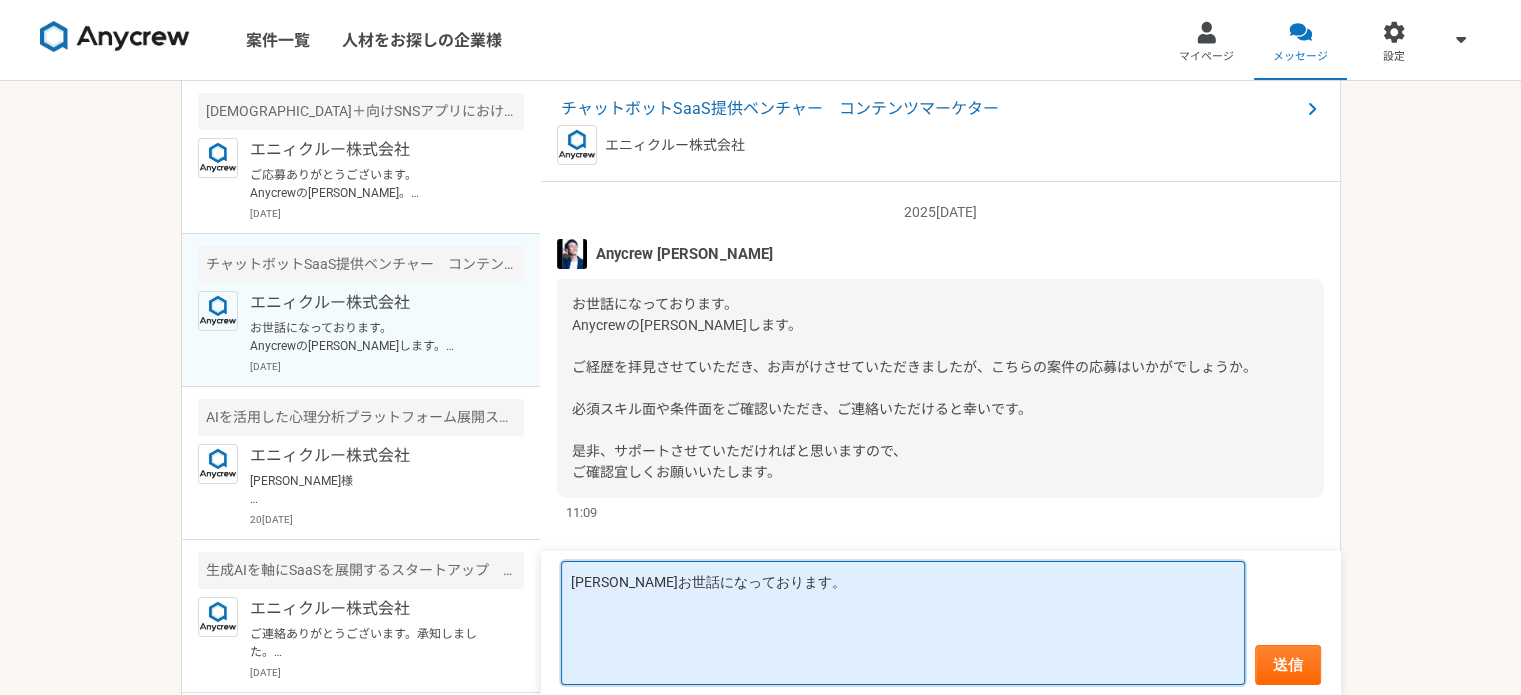 paste on "・BtoBマーケティングにおけるコンテンツ設計・制作の経験
・ホワイトペーパーや導入事例記事の制作を複数担当した経験" 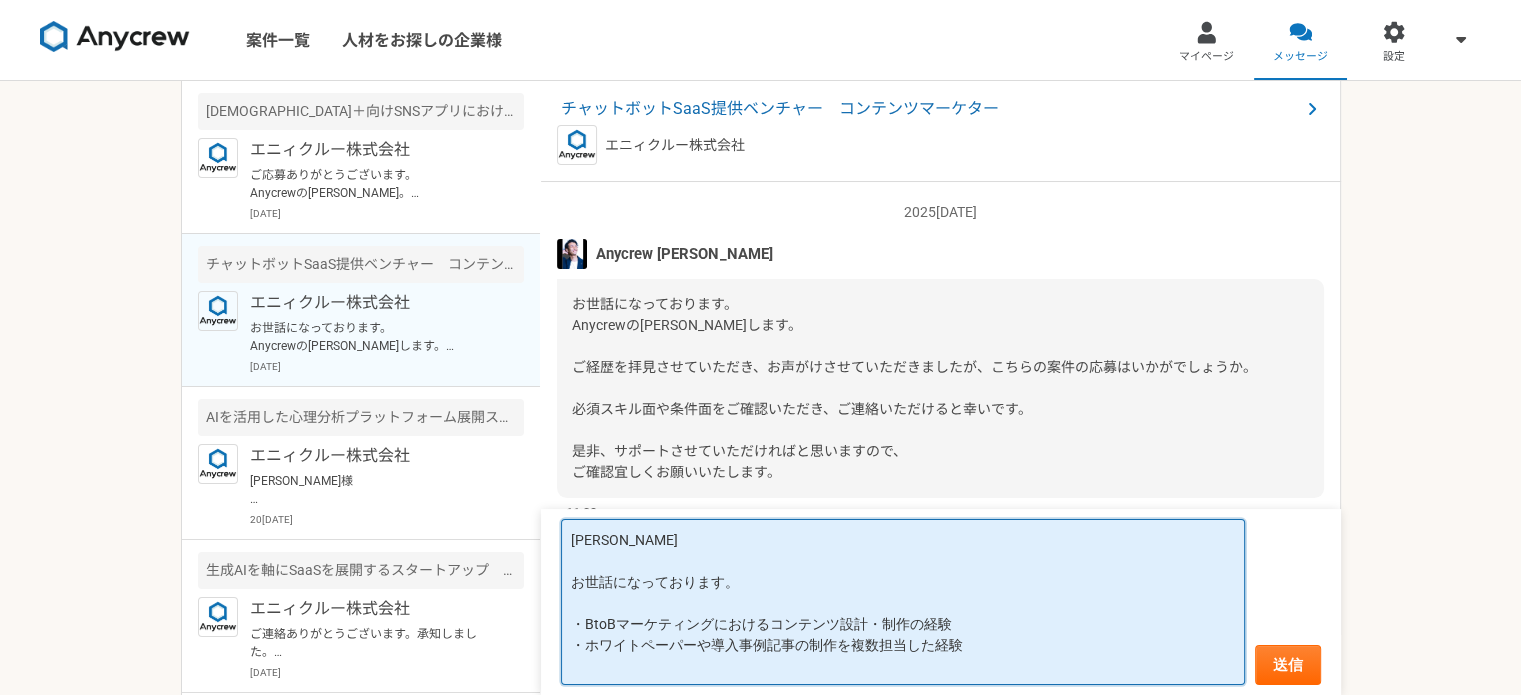 click on "[PERSON_NAME]
お世話になっております。
・BtoBマーケティングにおけるコンテンツ設計・制作の経験
・ホワイトペーパーや導入事例記事の制作を複数担当した経験" at bounding box center [903, 602] 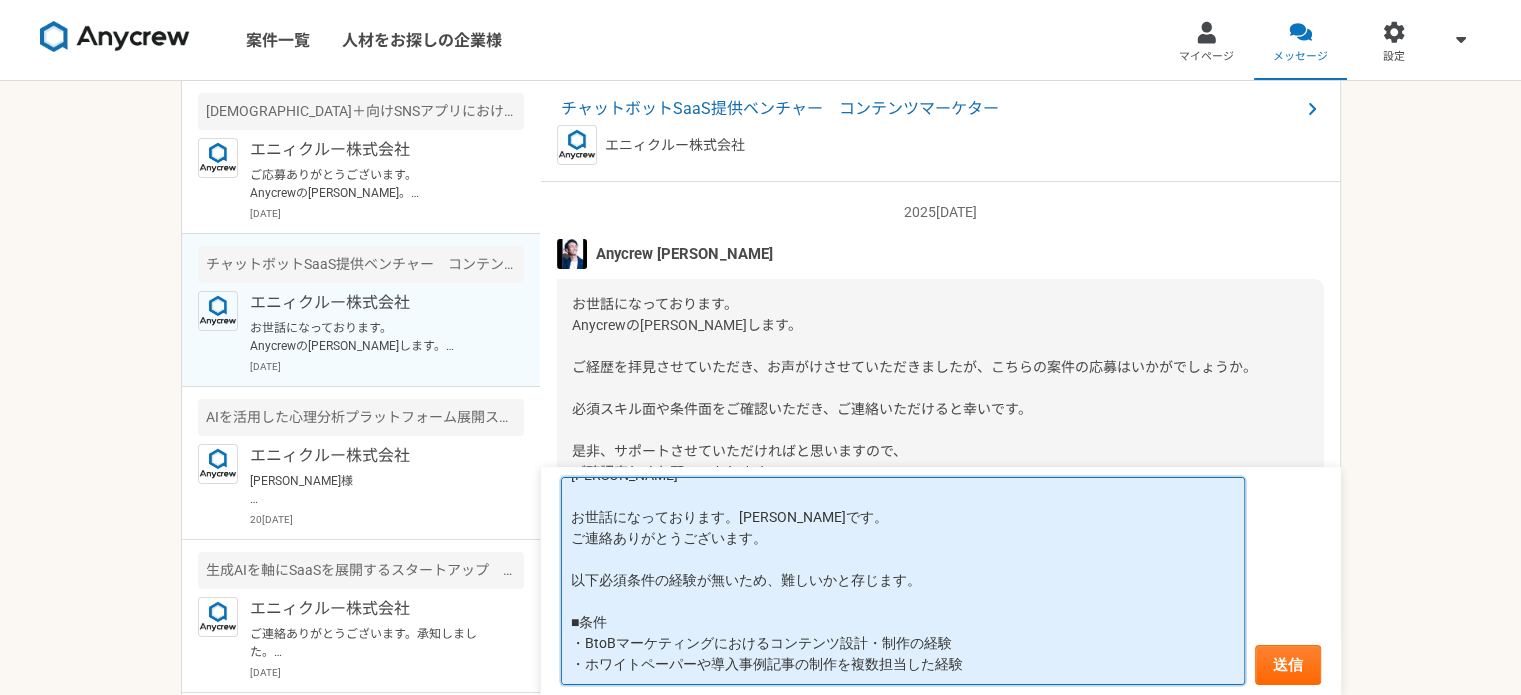 scroll, scrollTop: 53, scrollLeft: 0, axis: vertical 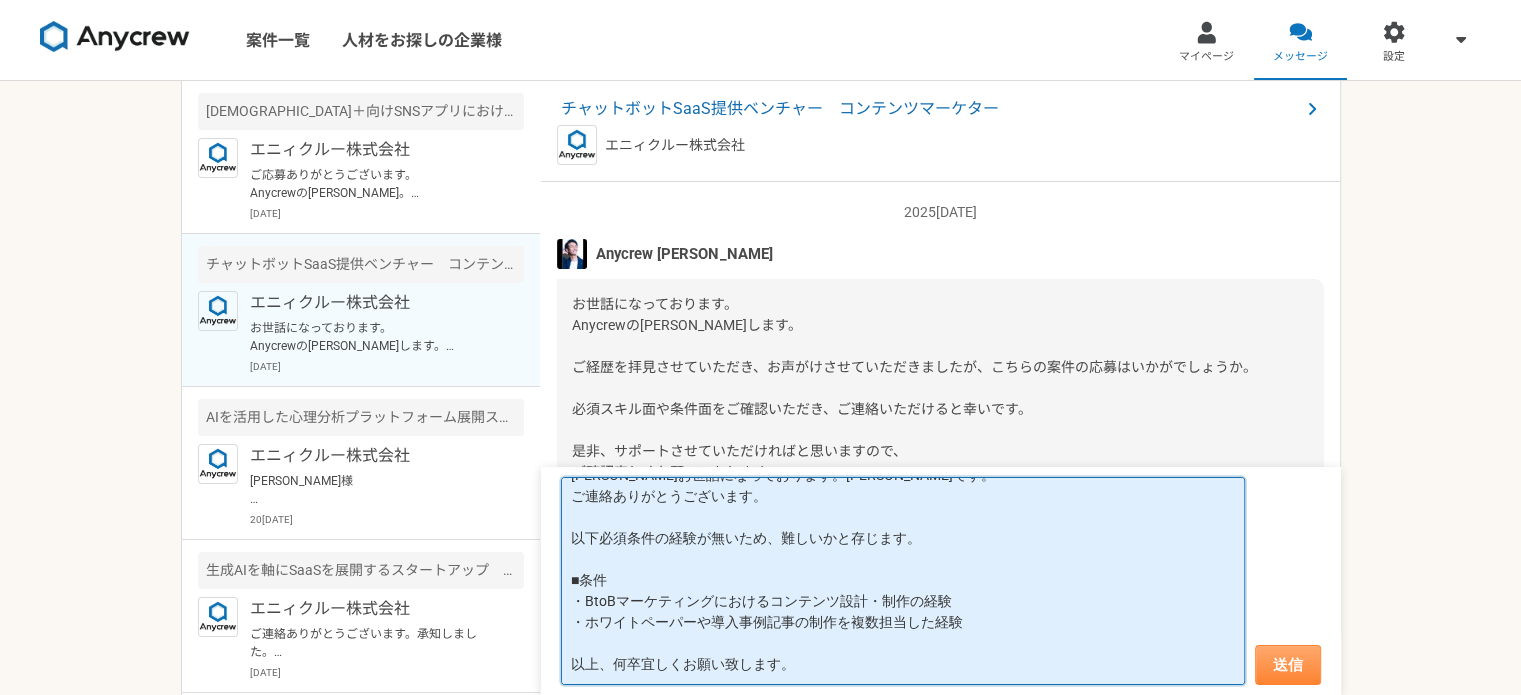 type on "[PERSON_NAME]お世話になっております。[PERSON_NAME]です。
ご連絡ありがとうございます。
以下必須条件の経験が無いため、難しいかと存じます。
■条件
・BtoBマーケティングにおけるコンテンツ設計・制作の経験
・ホワイトペーパーや導入事例記事の制作を複数担当した経験
以上、何卒宜しくお願い致します。" 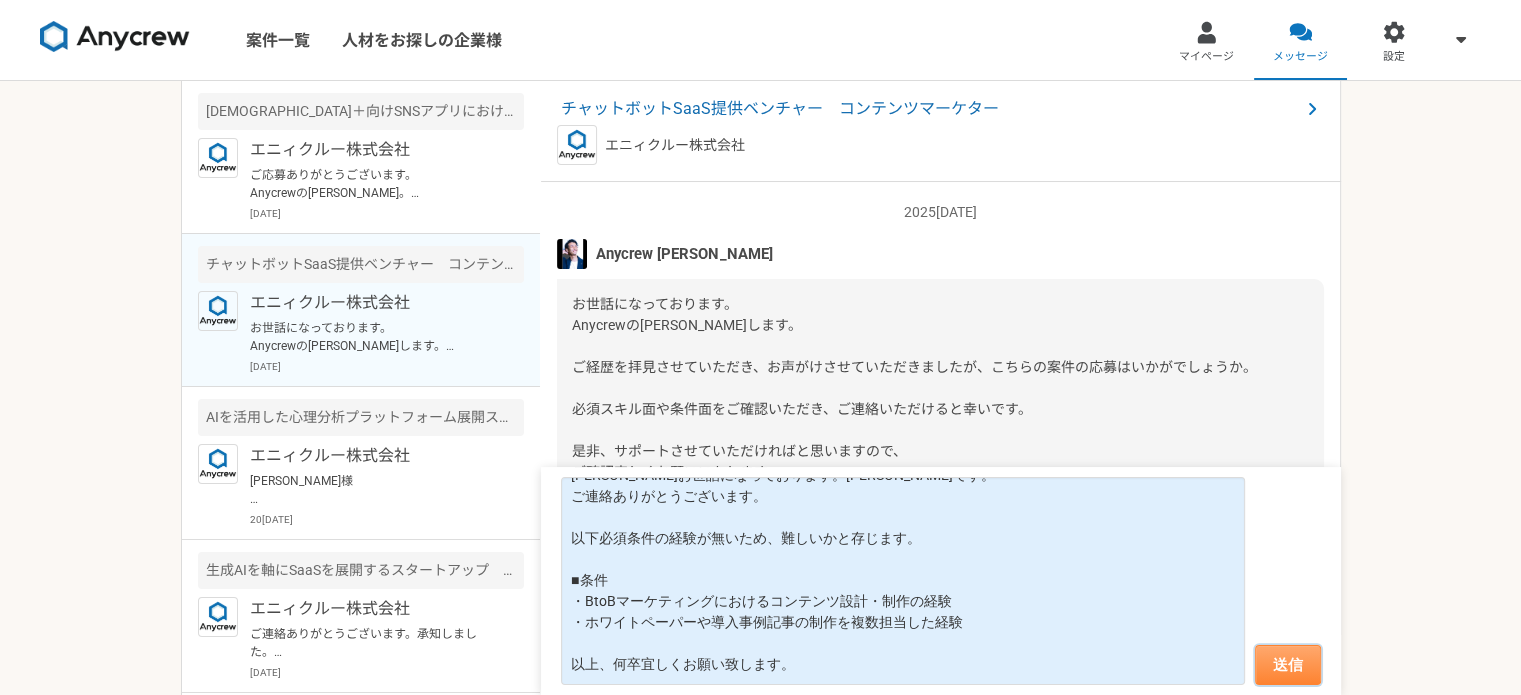 click on "送信" at bounding box center (1288, 665) 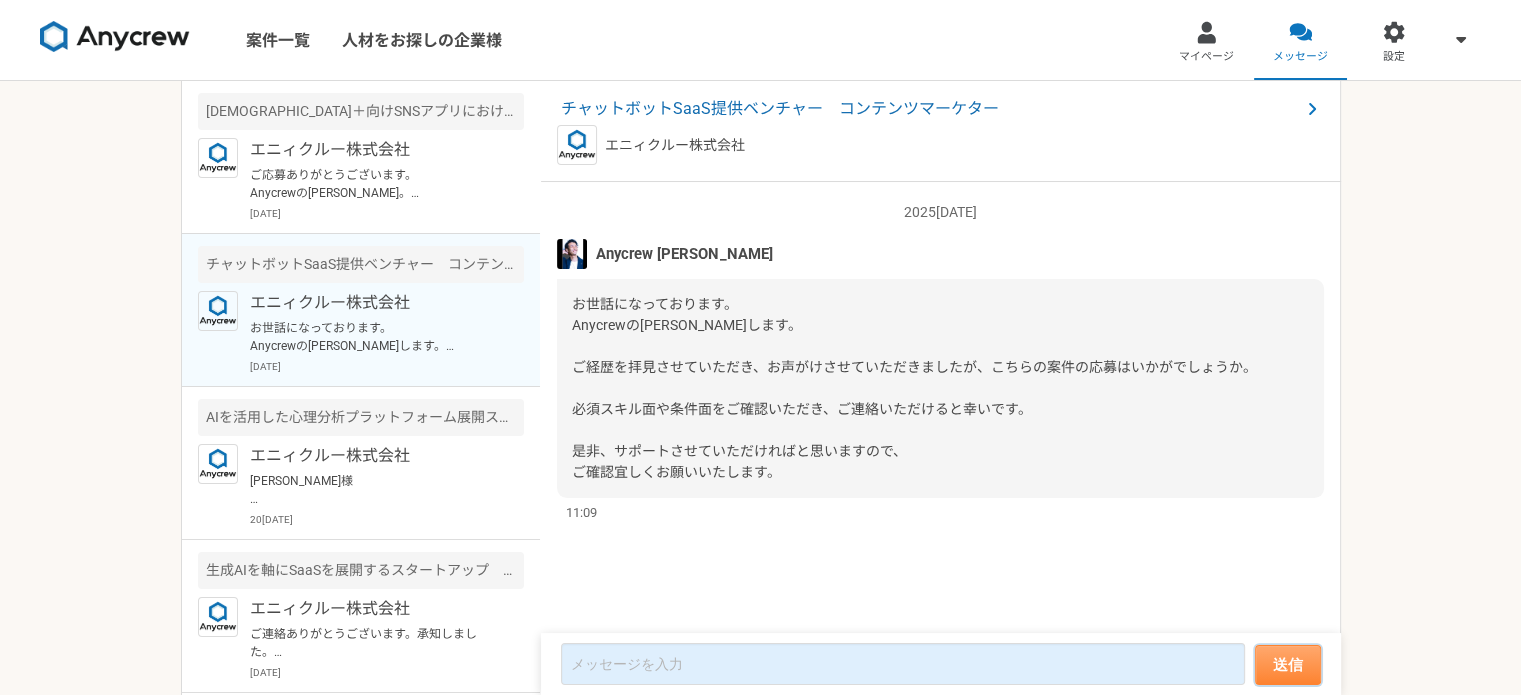 scroll, scrollTop: 0, scrollLeft: 0, axis: both 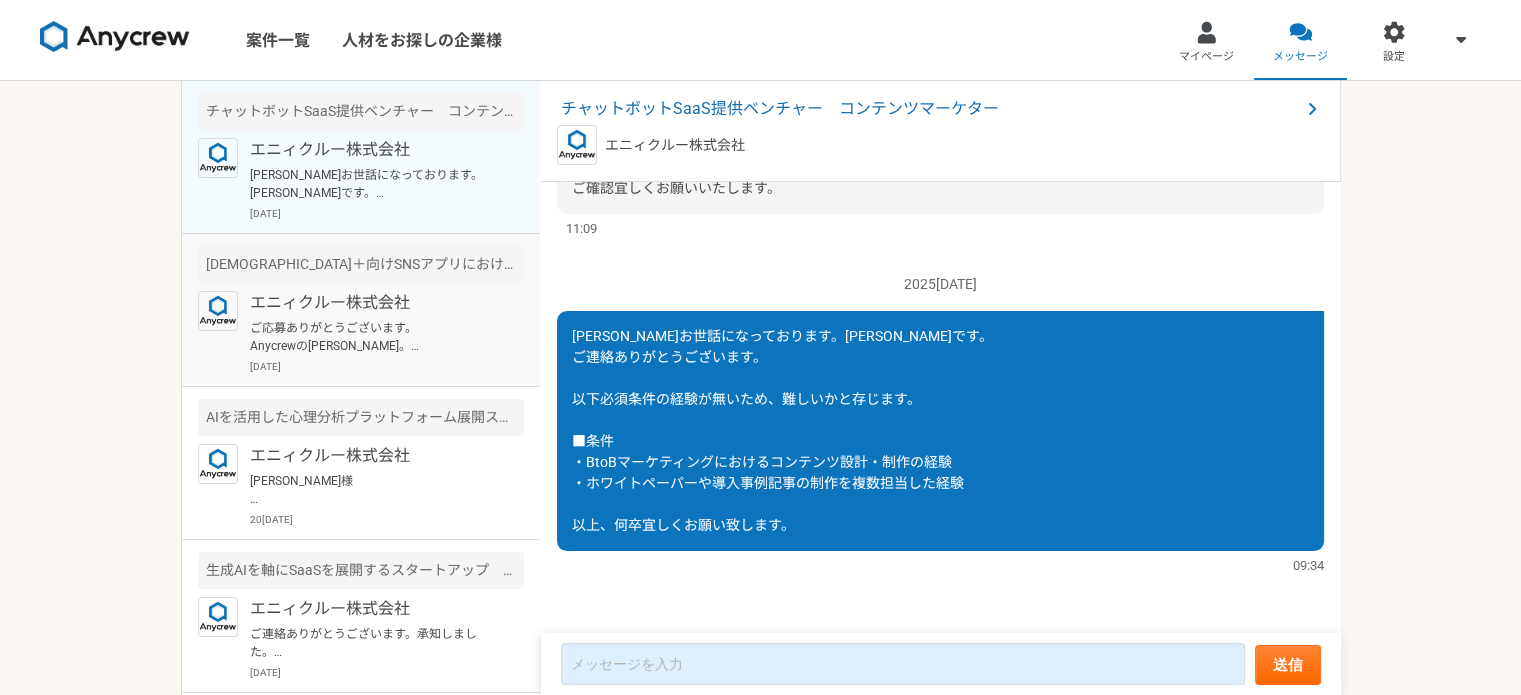click on "[DATE]" at bounding box center [387, 366] 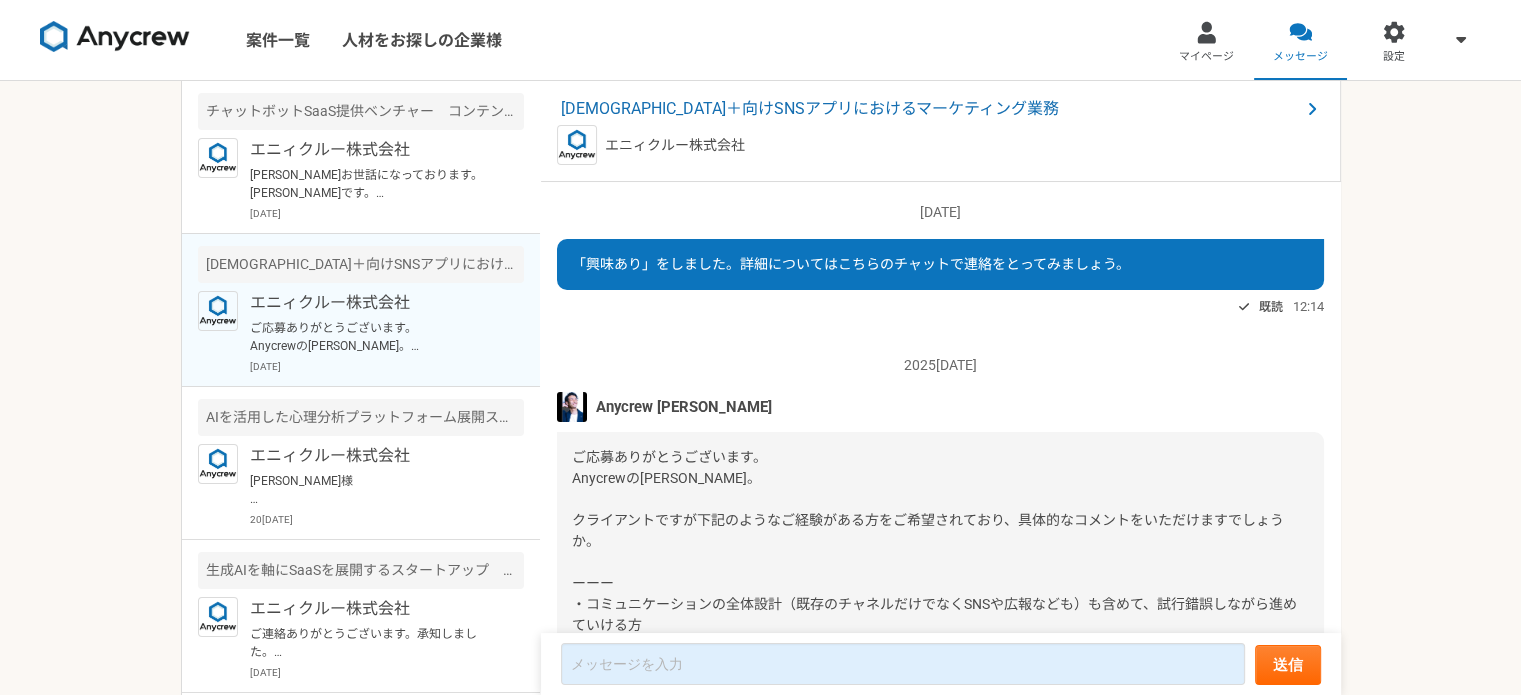 scroll, scrollTop: 120, scrollLeft: 0, axis: vertical 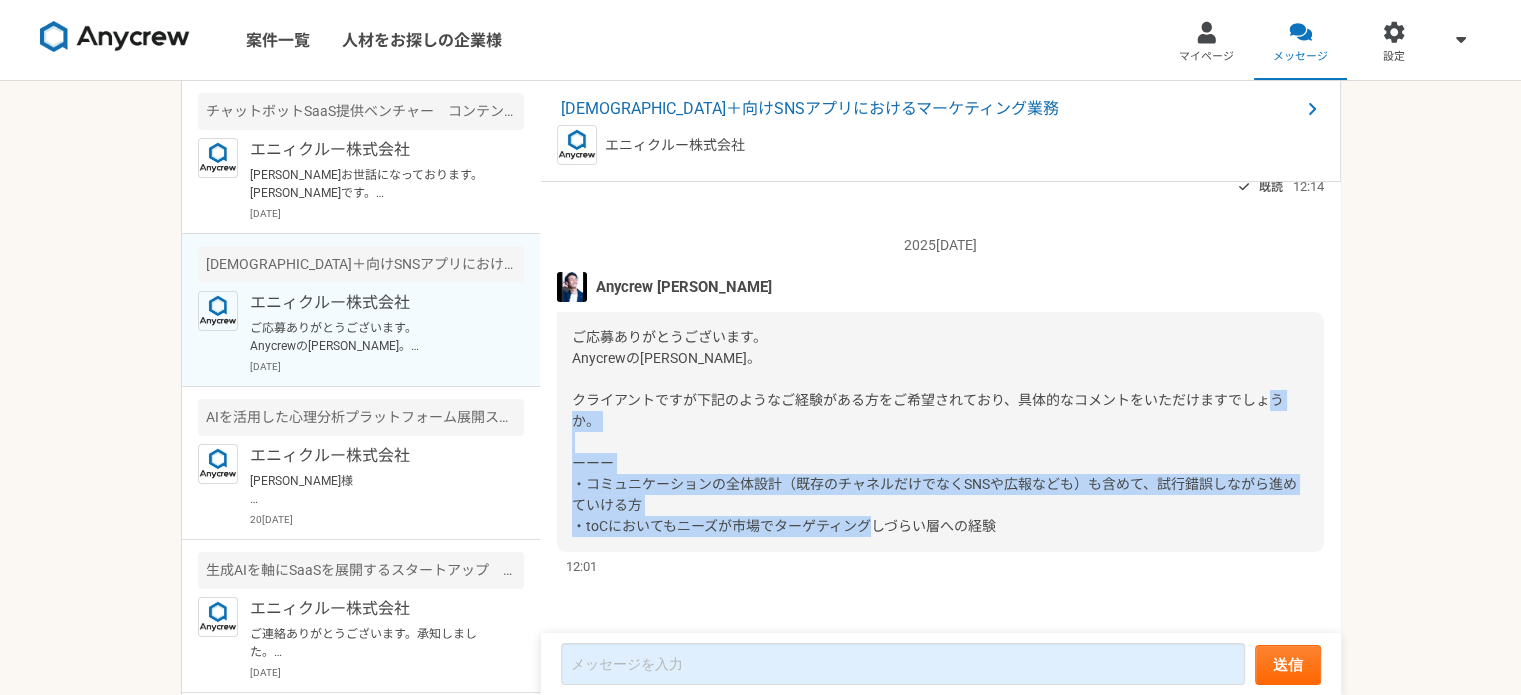 drag, startPoint x: 575, startPoint y: 481, endPoint x: 1093, endPoint y: 543, distance: 521.6972 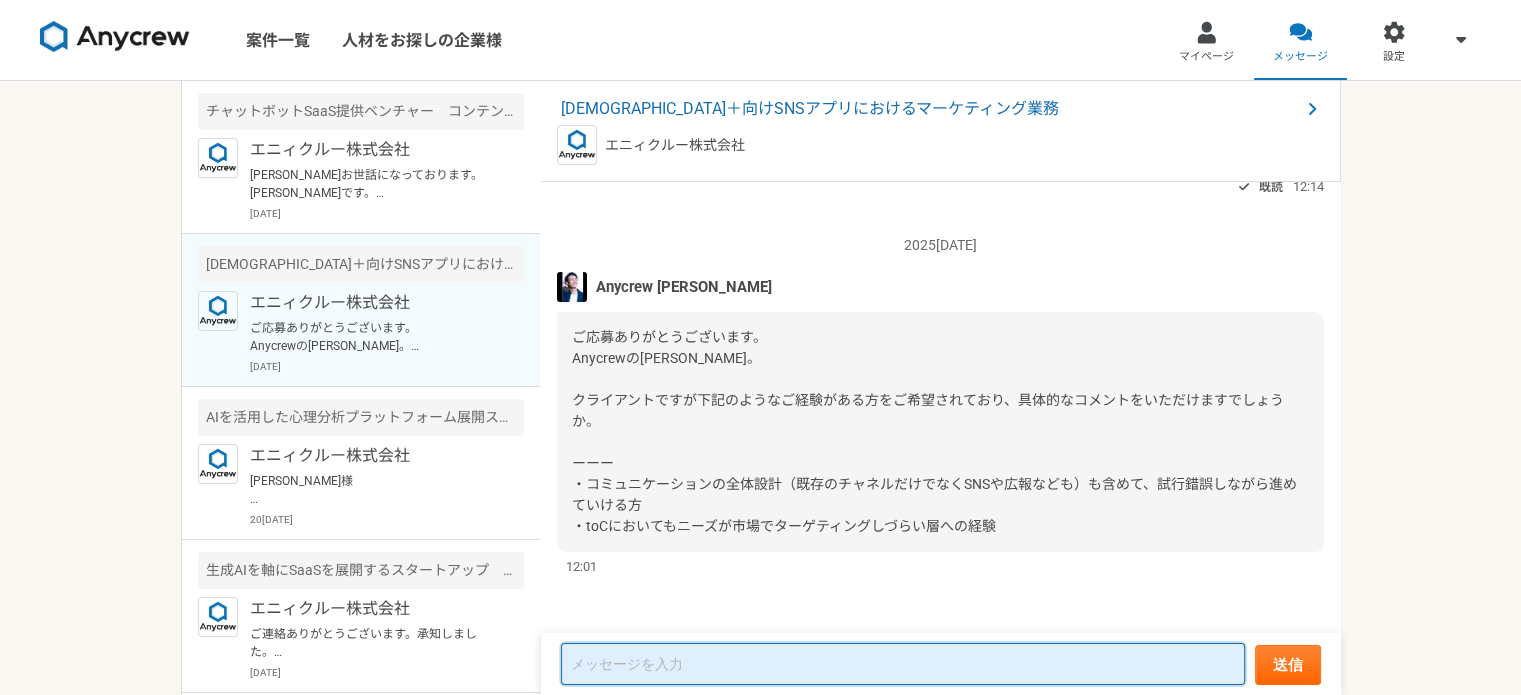 click at bounding box center (903, 664) 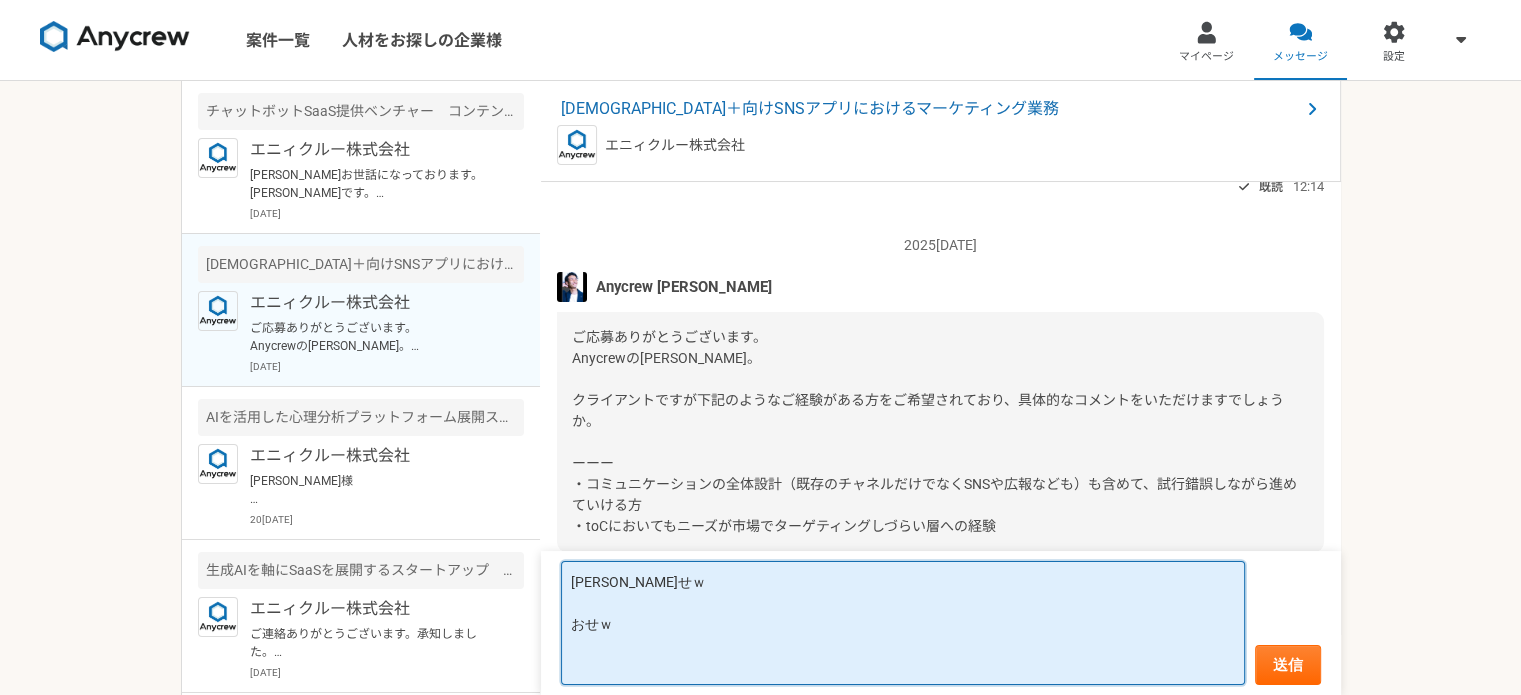 scroll, scrollTop: 1, scrollLeft: 0, axis: vertical 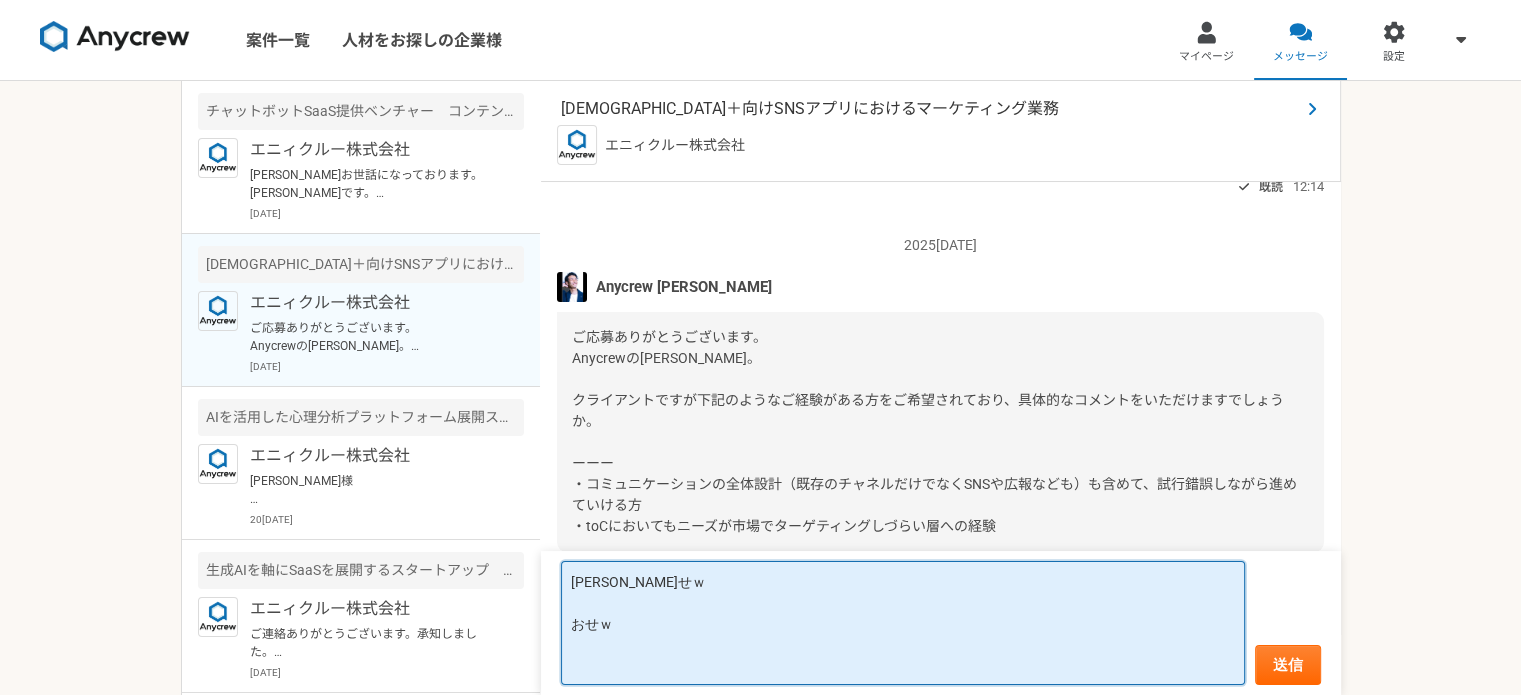 type on "[PERSON_NAME]せｗ
おせｗ" 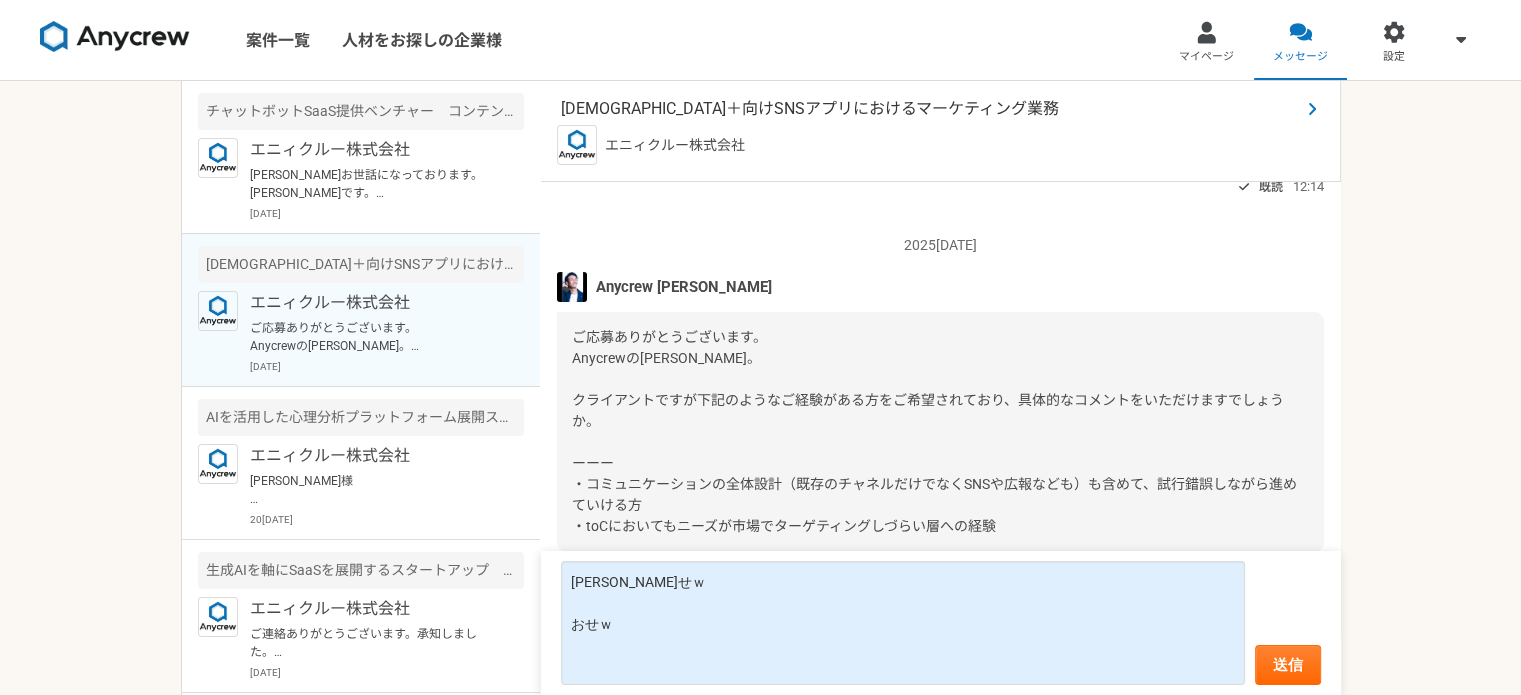 click on "[DEMOGRAPHIC_DATA]＋向けSNSアプリにおけるマーケティング業務" at bounding box center (930, 109) 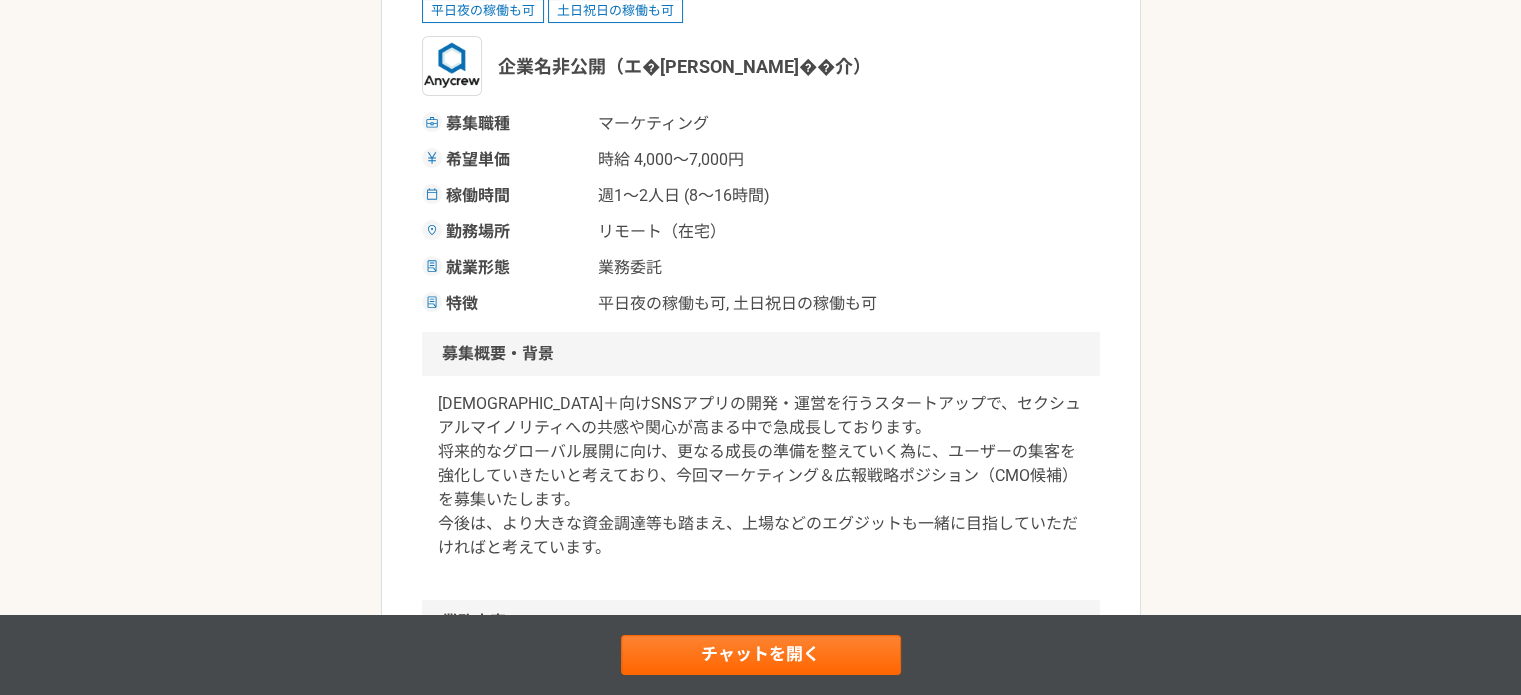 scroll, scrollTop: 400, scrollLeft: 0, axis: vertical 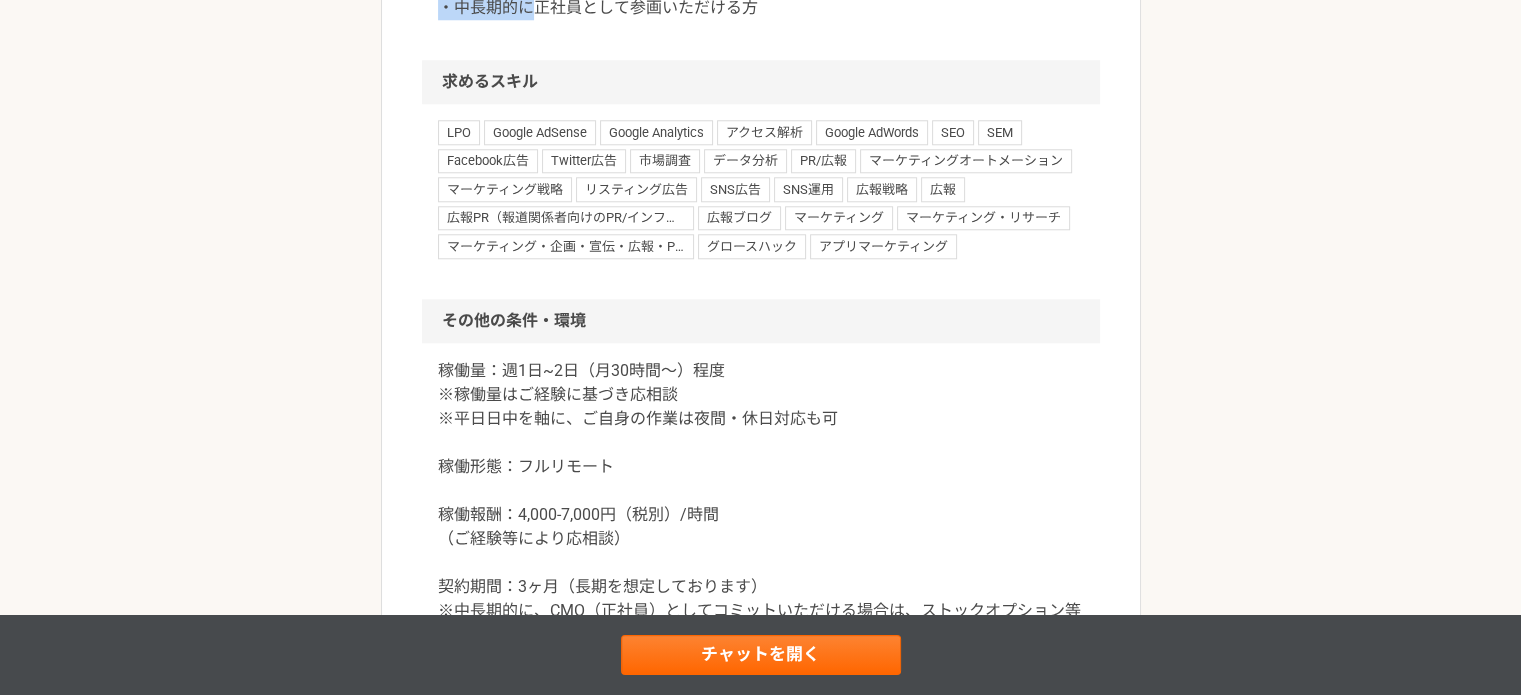 drag, startPoint x: 446, startPoint y: 213, endPoint x: 868, endPoint y: 87, distance: 440.4089 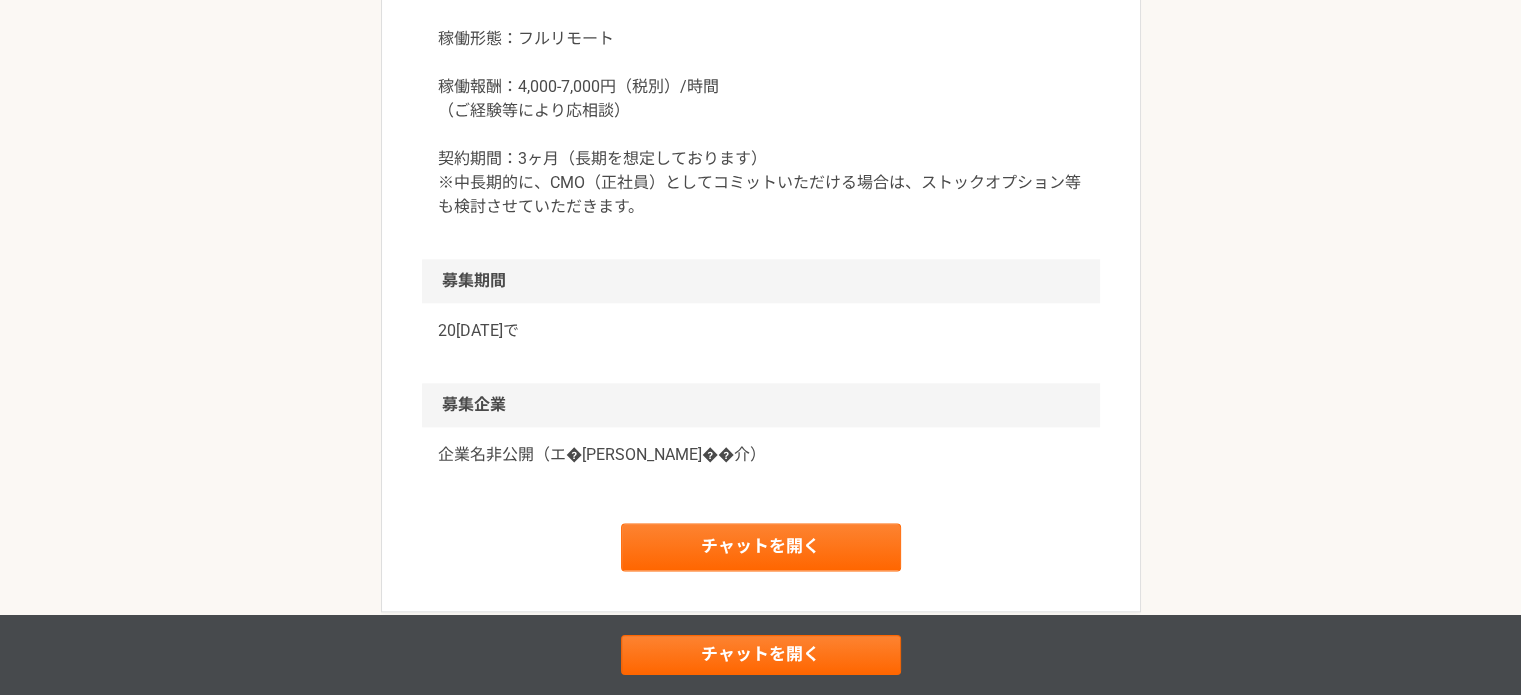 scroll, scrollTop: 2412, scrollLeft: 0, axis: vertical 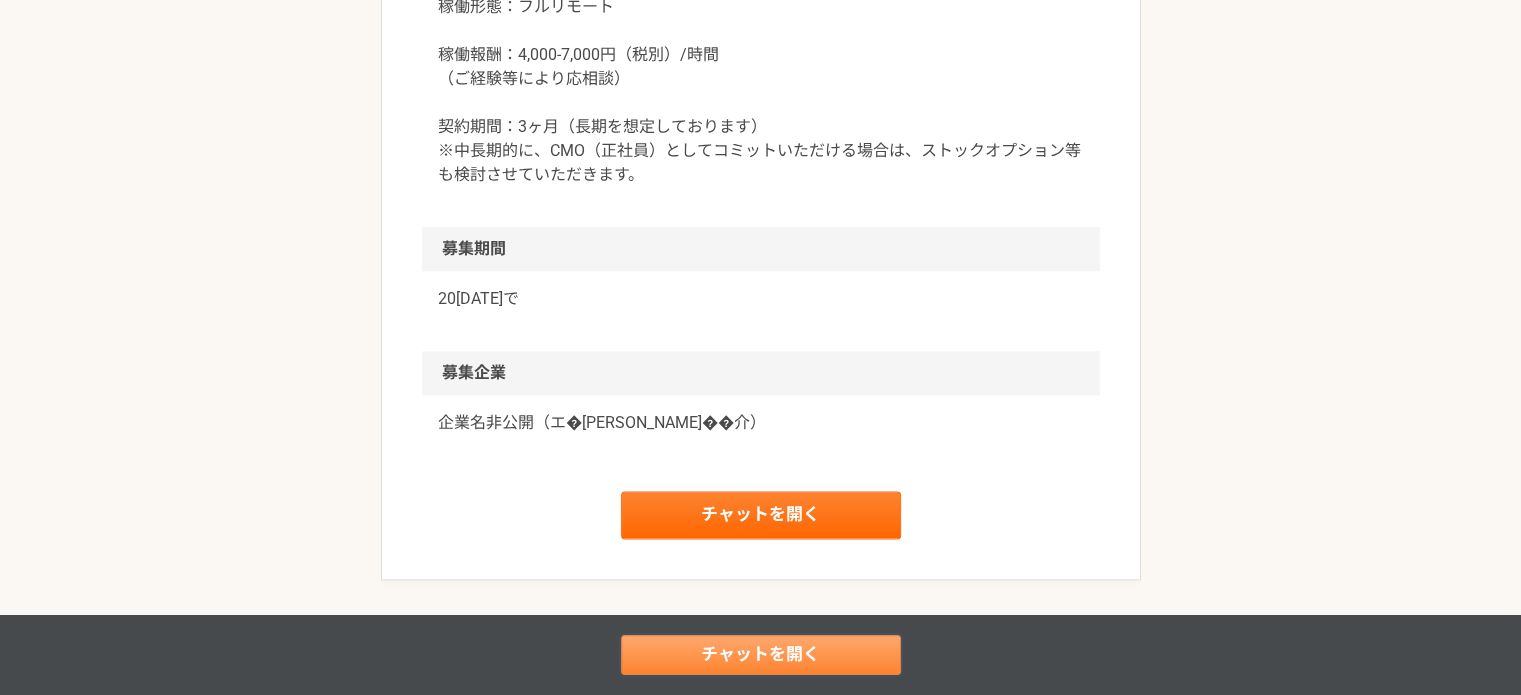 click on "チャットを開く" at bounding box center (761, 655) 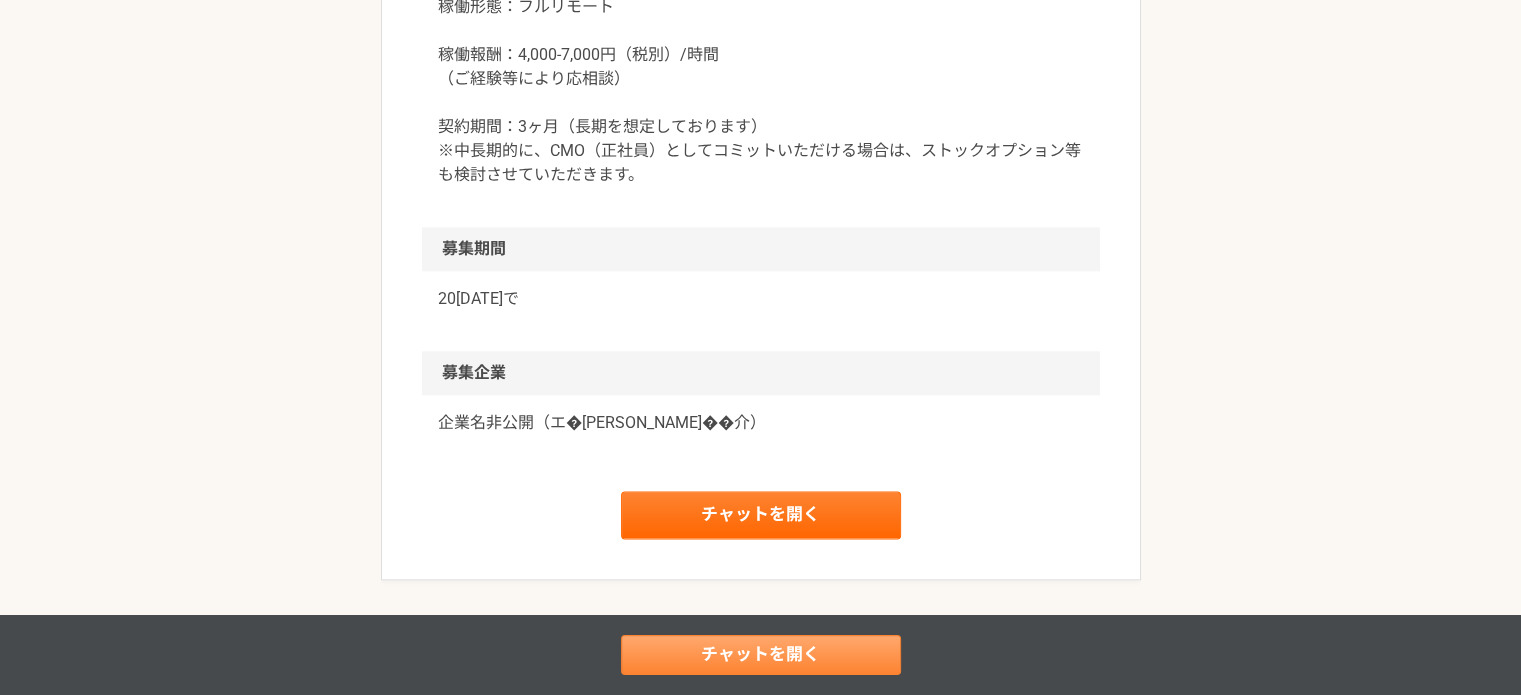 scroll, scrollTop: 0, scrollLeft: 0, axis: both 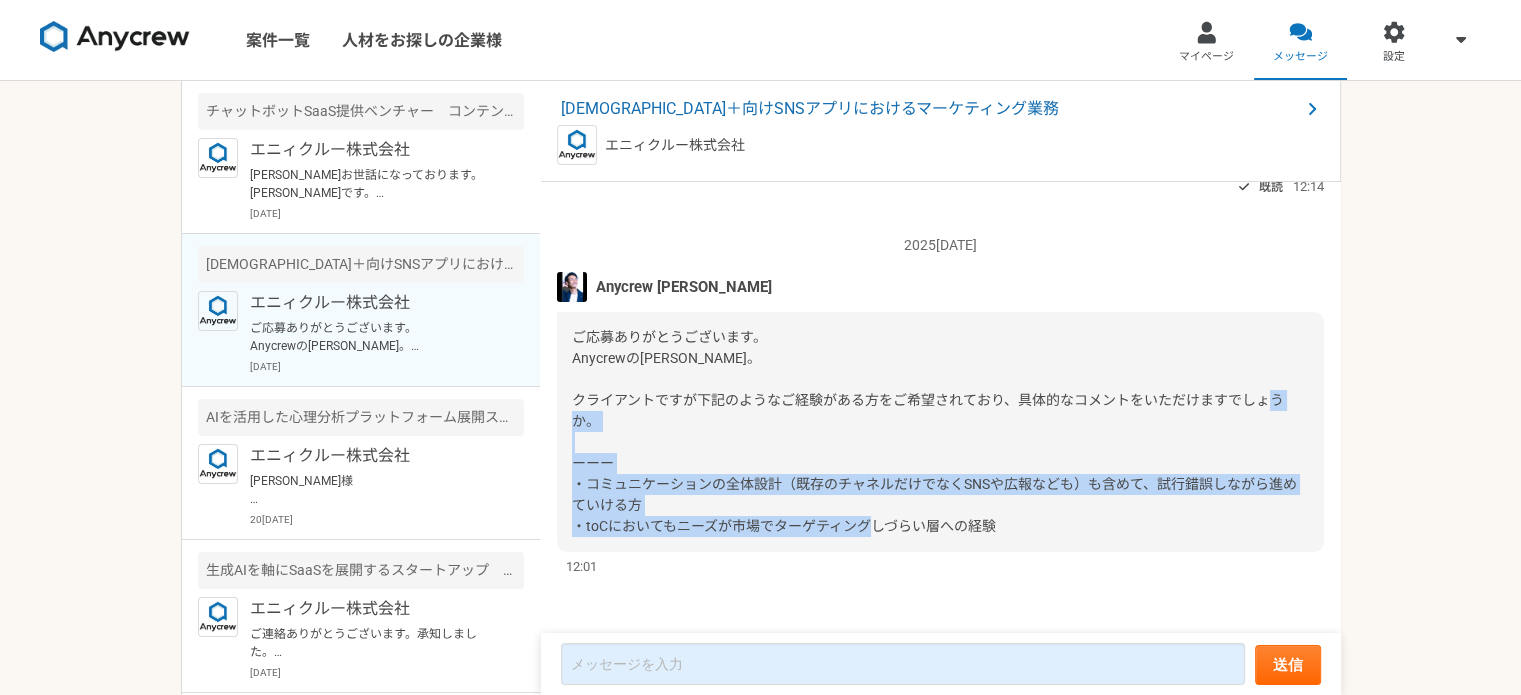drag, startPoint x: 572, startPoint y: 482, endPoint x: 1052, endPoint y: 548, distance: 484.51627 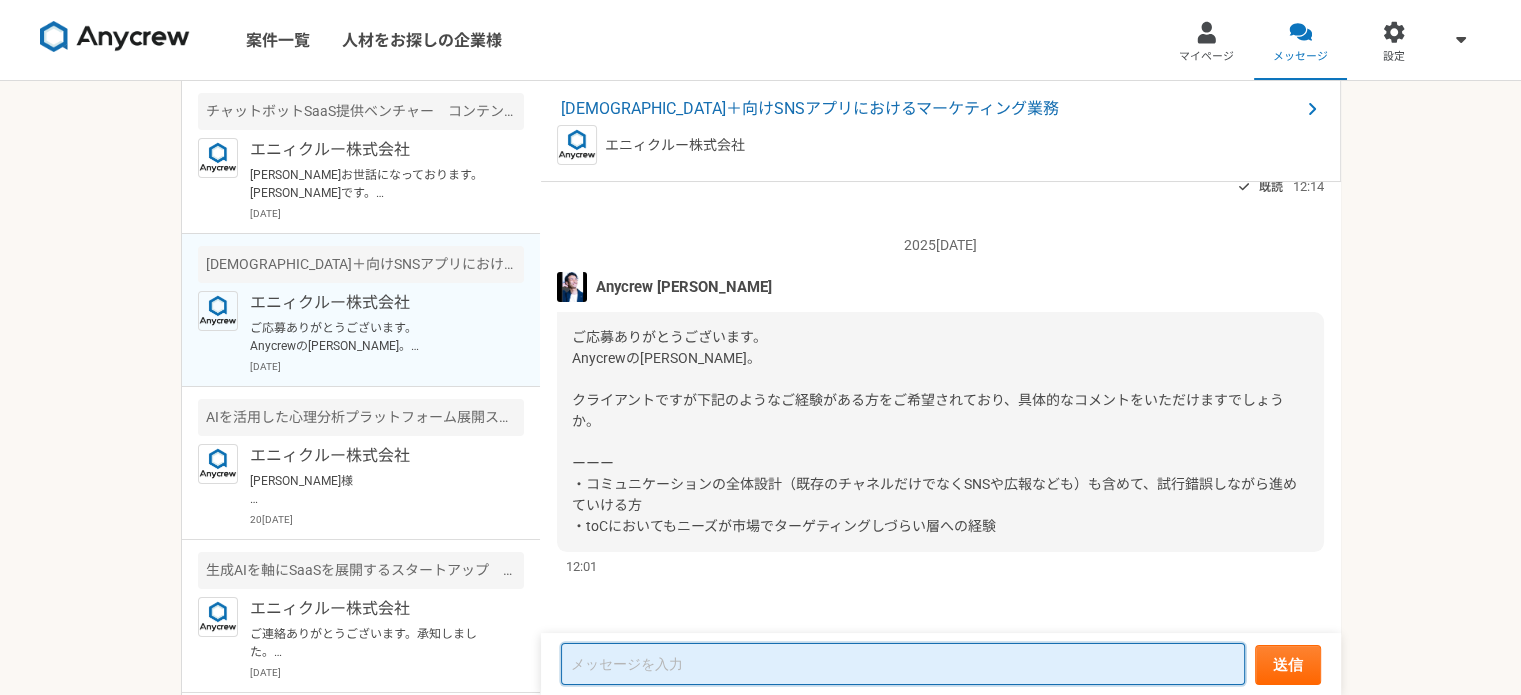 click at bounding box center (903, 664) 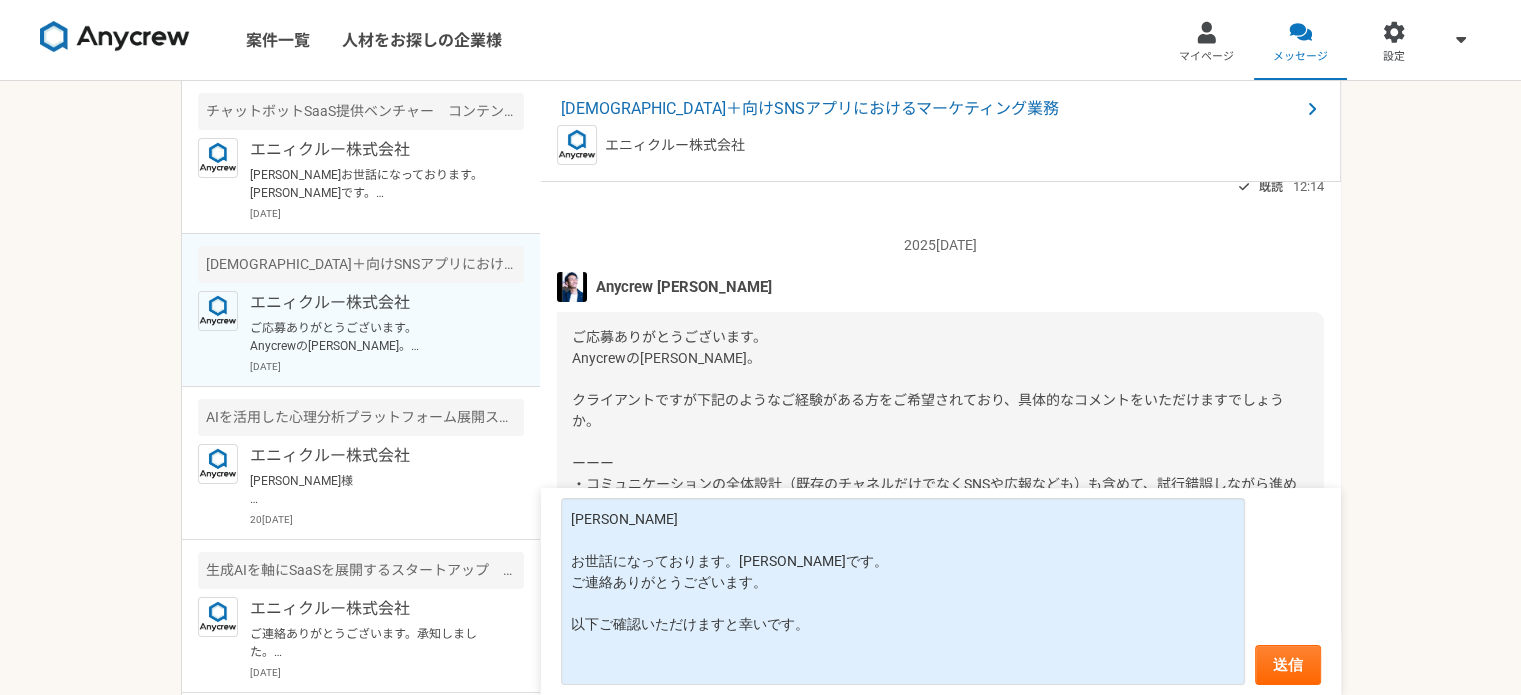 click on "ご応募ありがとうございます。
Anycrewの[PERSON_NAME]。
クライアントですが下記のようなご経験がある方をご希望されており、具体的なコメントをいただけますでしょうか。
ーーー
・コミュニケーションの全体設計（既存のチャネルだけでなくSNSや広報なども）も含めて、試行錯誤しながら進めていける方
・toCにおいてもニーズが市場でターゲティングしづらい層への経験" at bounding box center (940, 432) 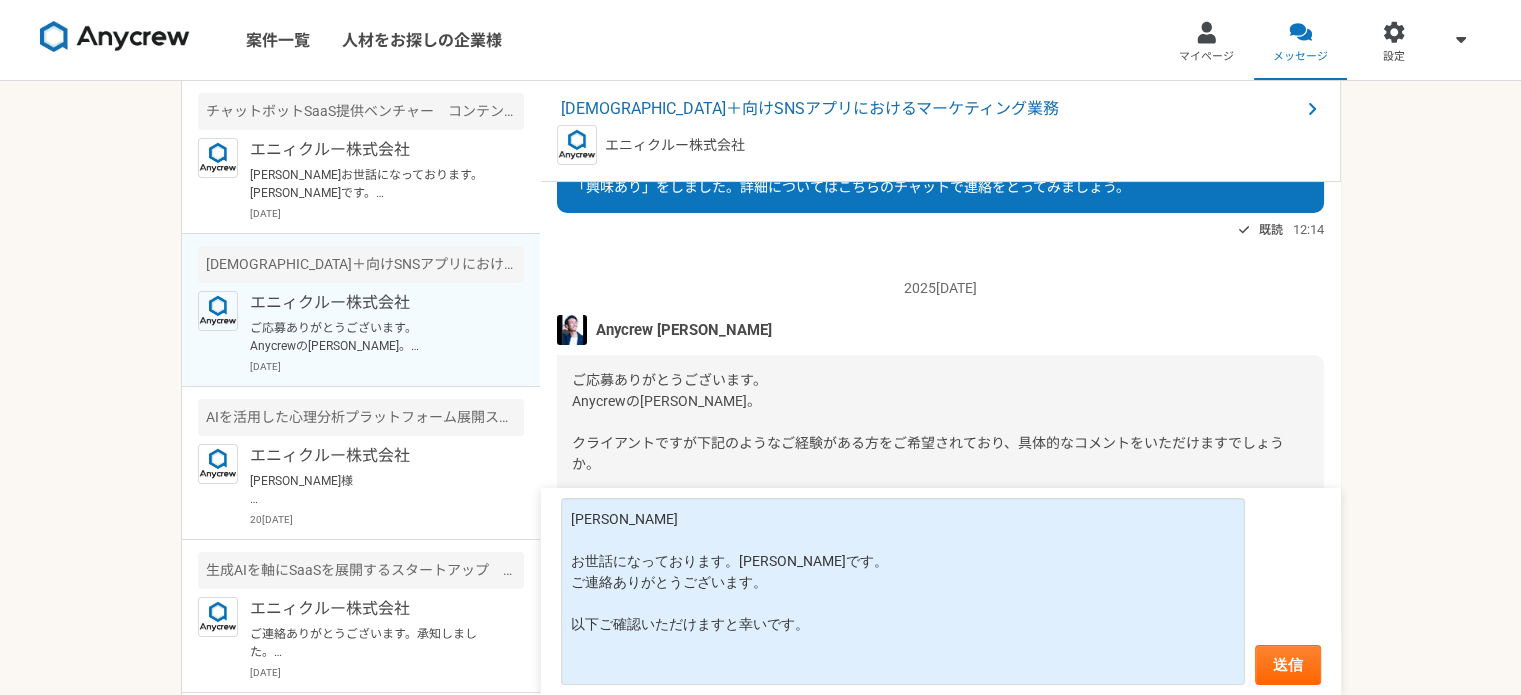 scroll, scrollTop: 120, scrollLeft: 0, axis: vertical 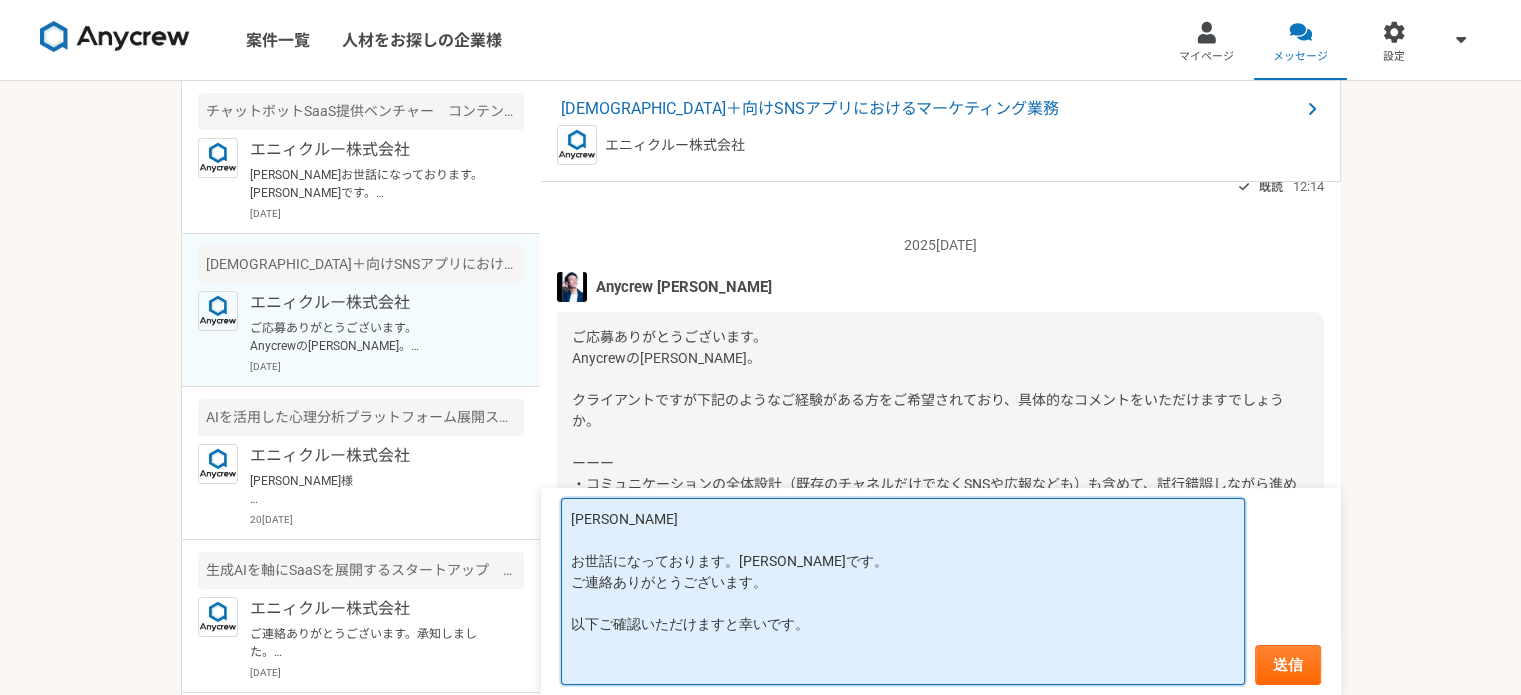 click on "[PERSON_NAME]
お世話になっております。[PERSON_NAME]です。
ご連絡ありがとうございます。
以下ご確認いただけますと幸いです。" at bounding box center (903, 591) 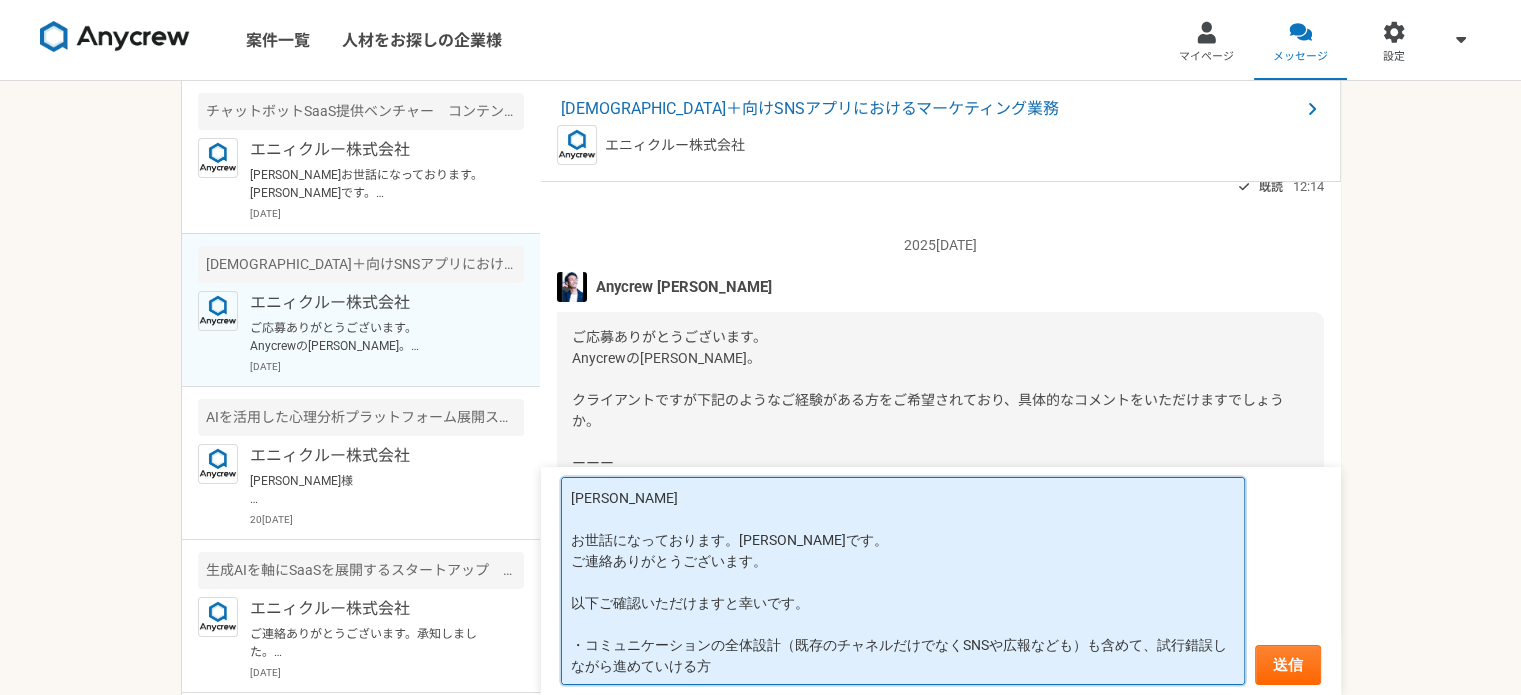 scroll, scrollTop: 11, scrollLeft: 0, axis: vertical 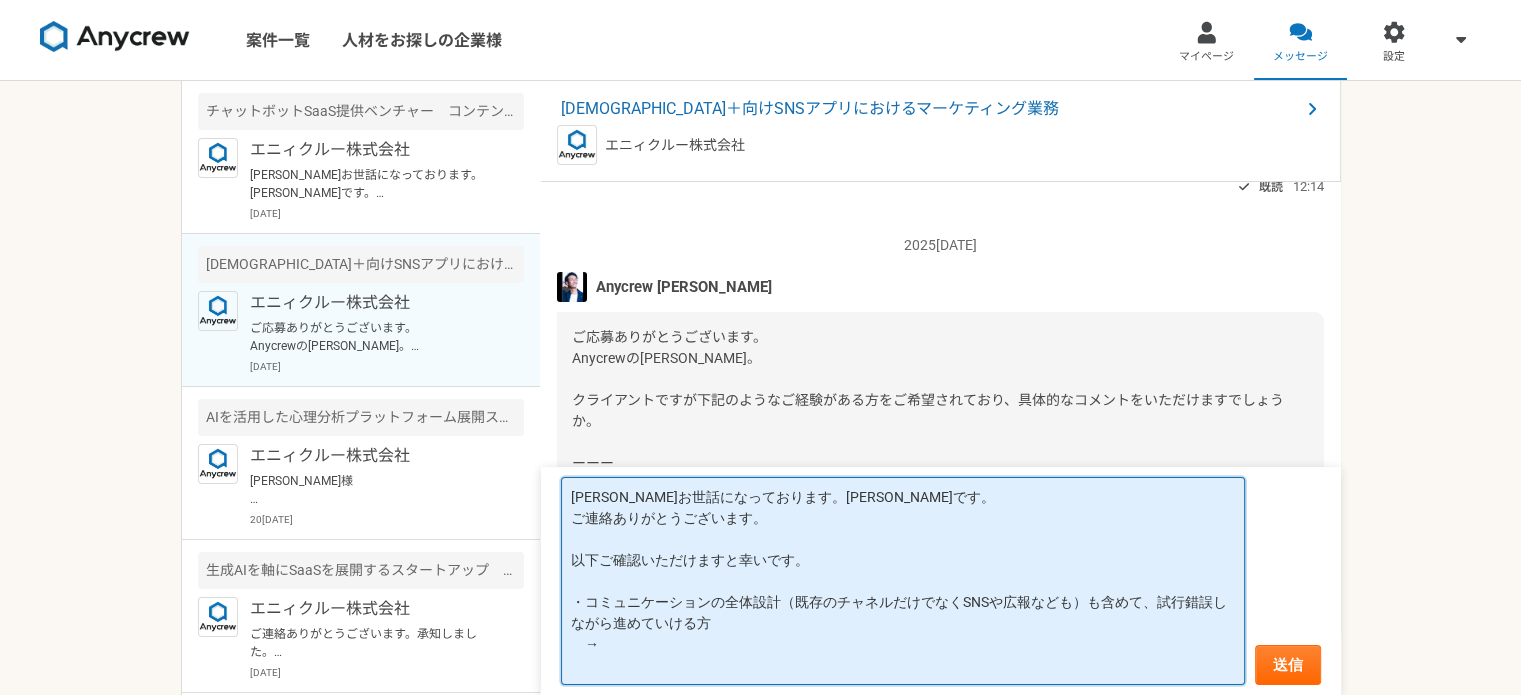 paste on "12年間のデジタルマーケティング経験で培ったフルファネル設計のノウハウを、SNS・広報・PR・インフルエンサー施策を統合したコミュニケーション戦略に応用できます。特に、多様なステークホルダーとの調整経験を活かし、各チャネルが連携した一貫性のあるメッセージ設計と、KPI連動した効果測定体制の構築を得意としています。" 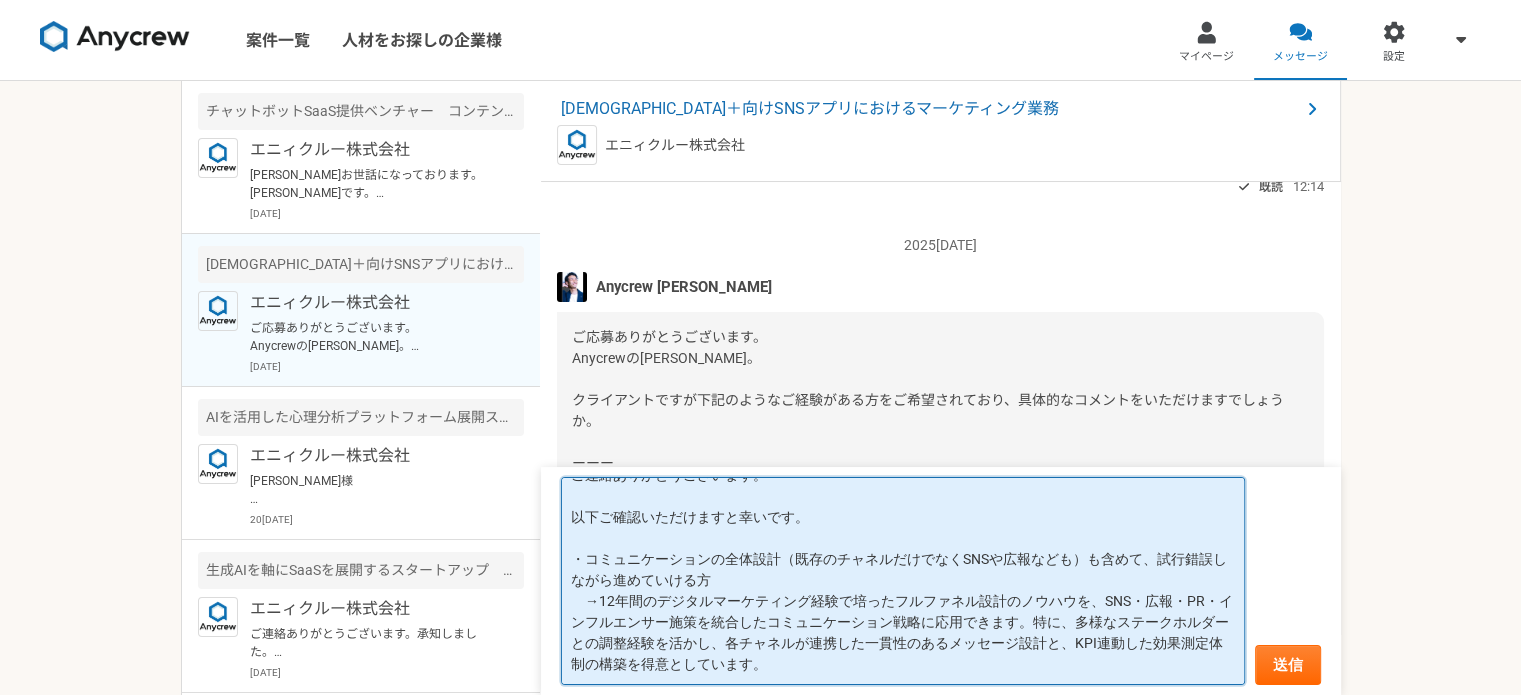 scroll, scrollTop: 84, scrollLeft: 0, axis: vertical 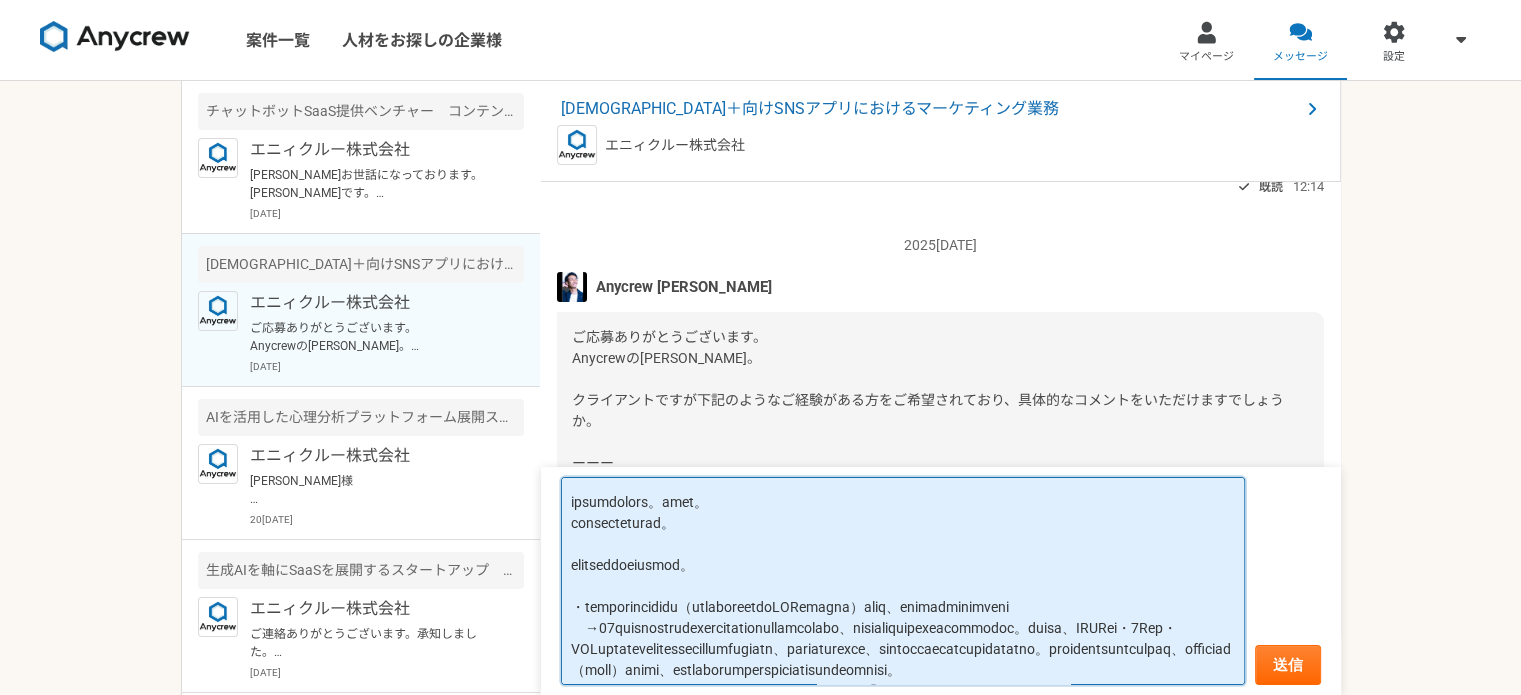 click at bounding box center (903, 581) 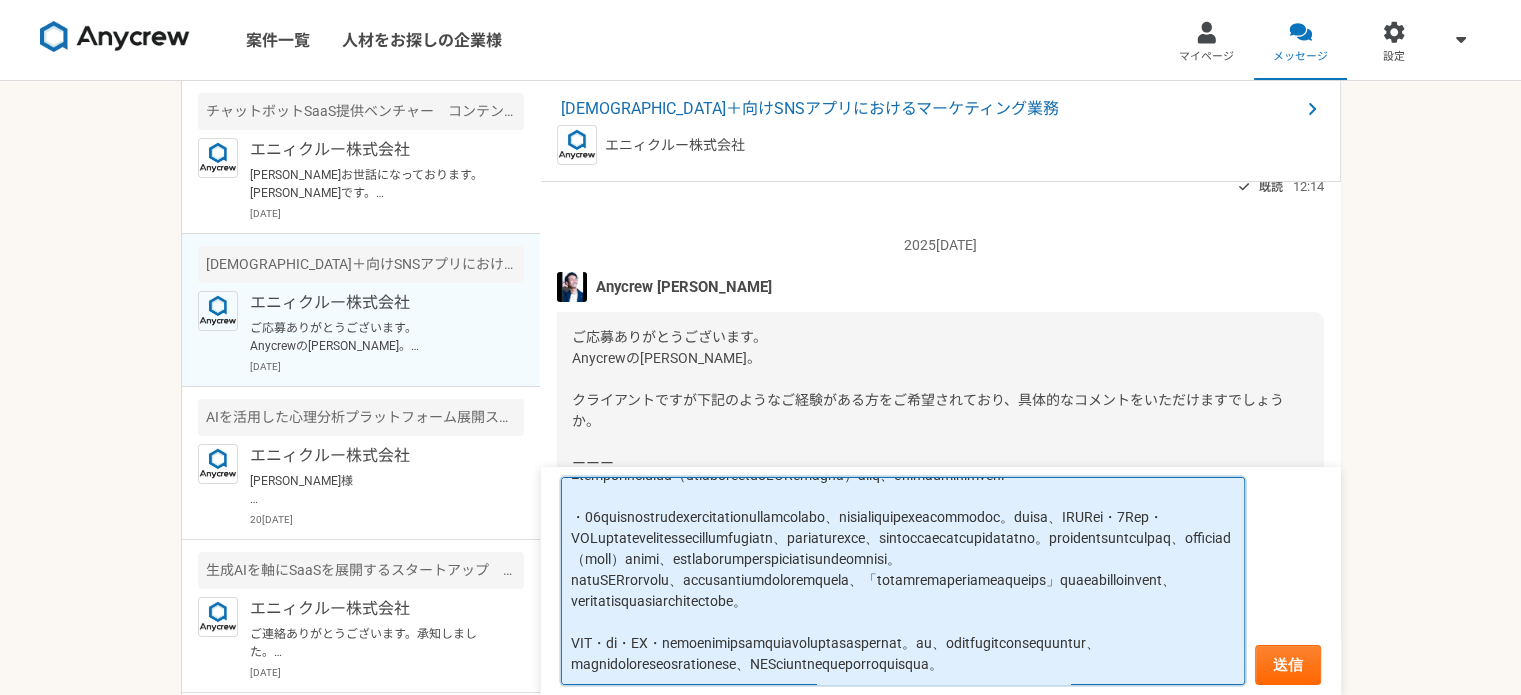scroll, scrollTop: 273, scrollLeft: 0, axis: vertical 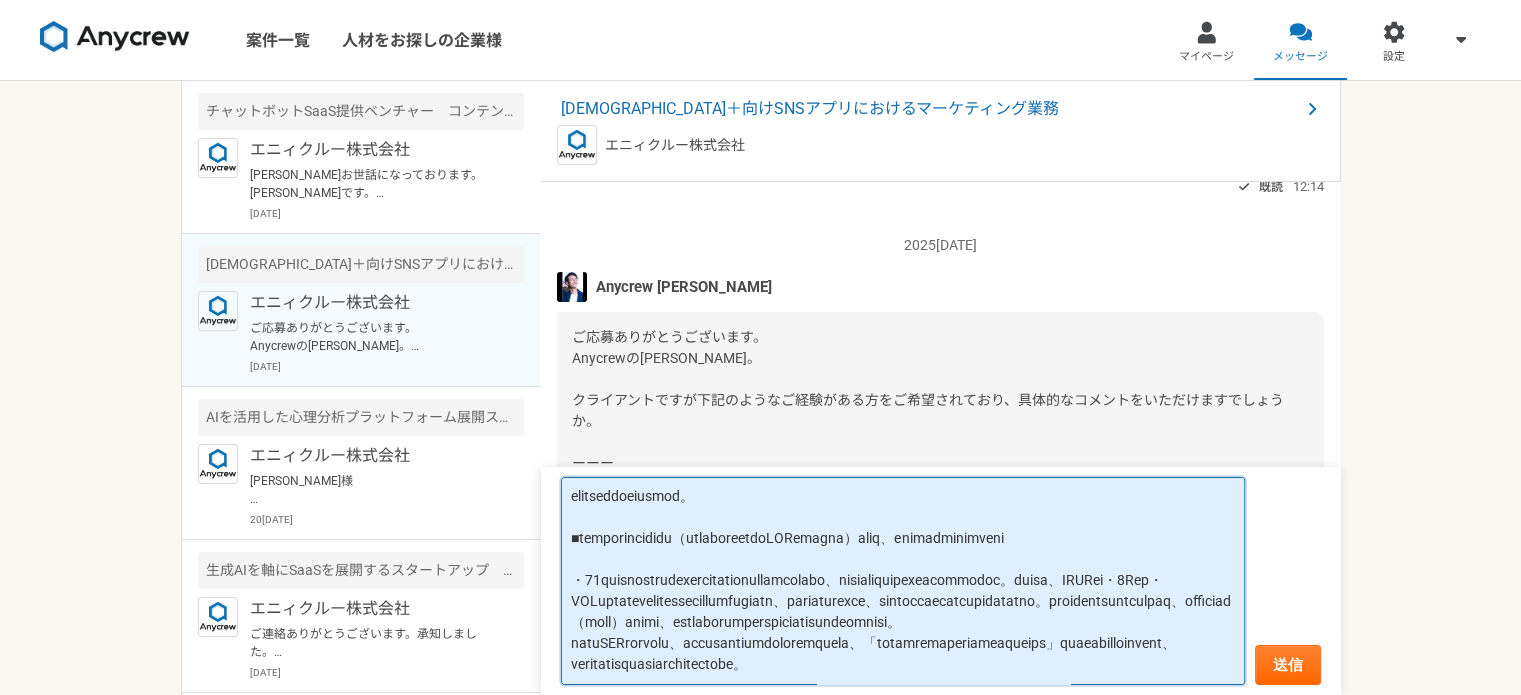 paste on "・toCにおいてもニーズが市場でターゲティングしづらい層への経験" 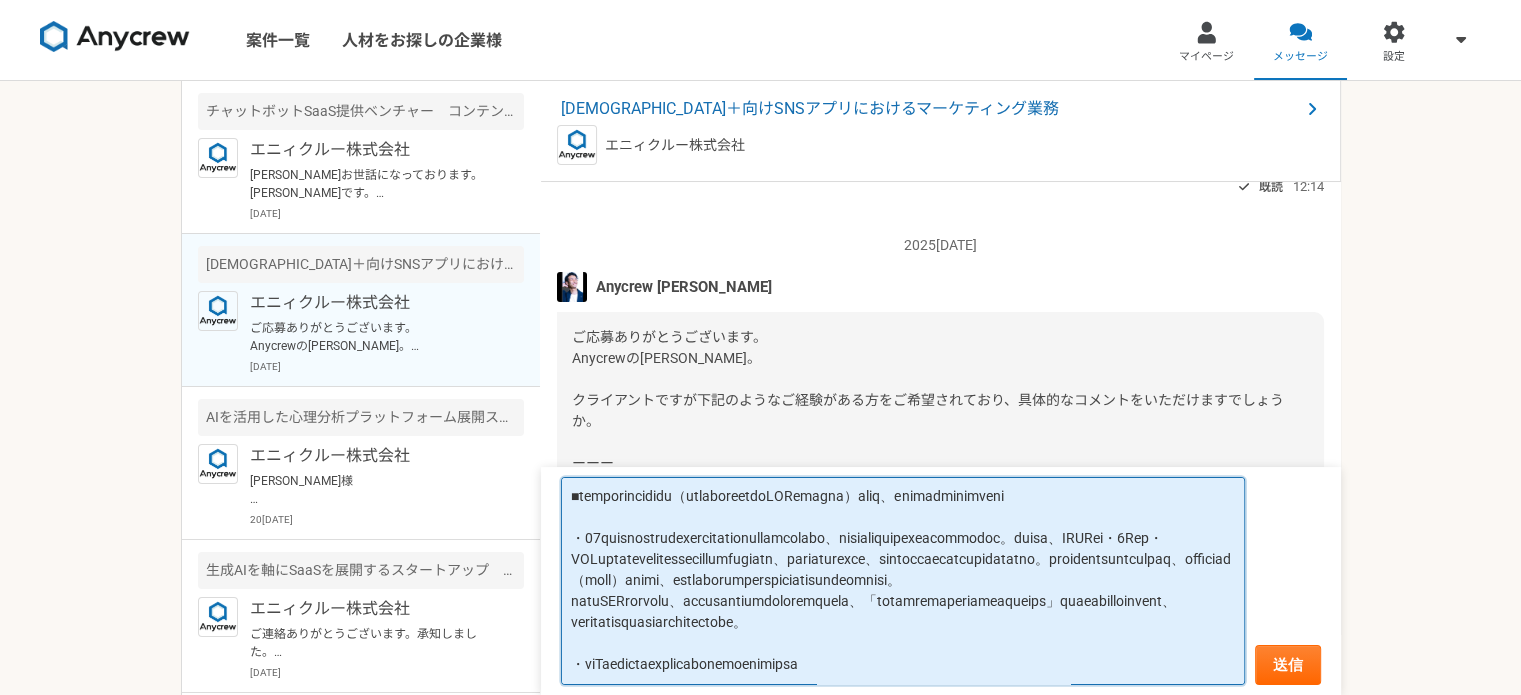 click at bounding box center [903, 581] 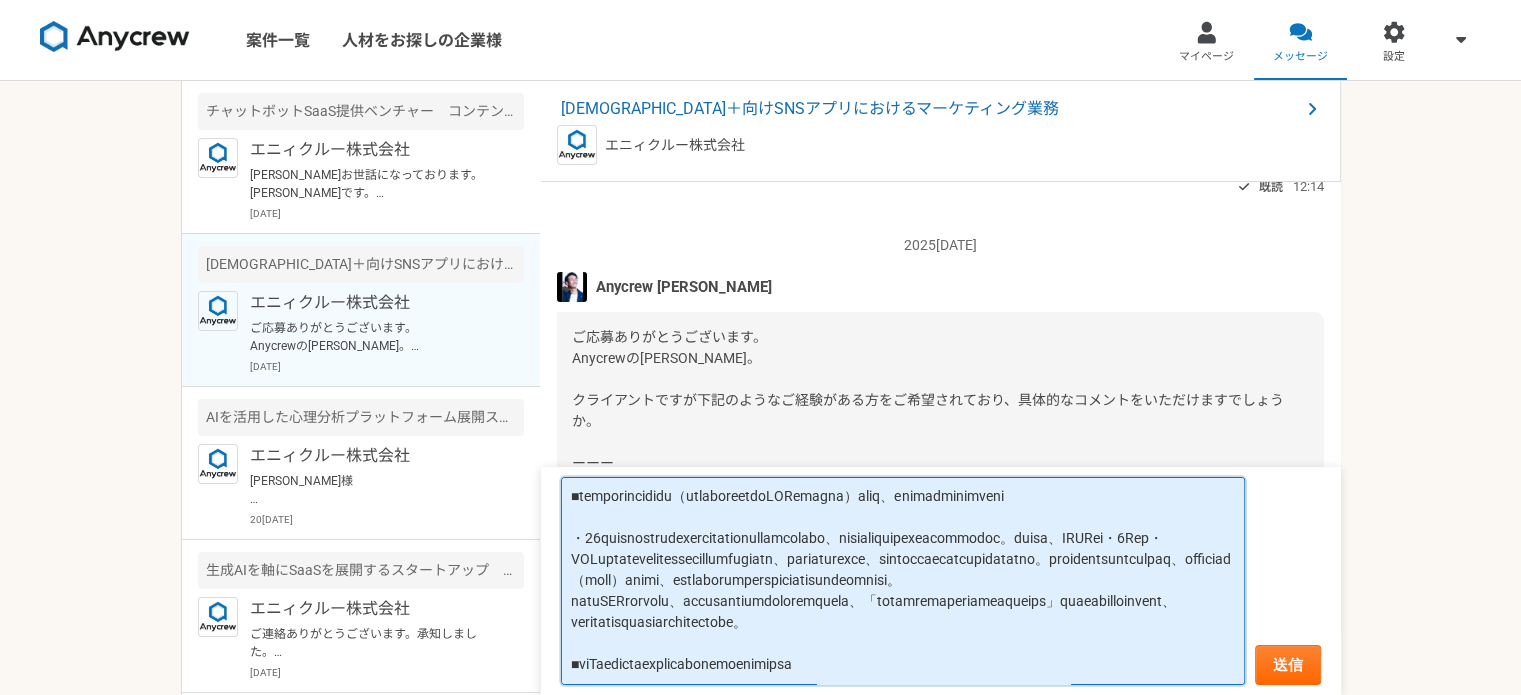 click at bounding box center [903, 581] 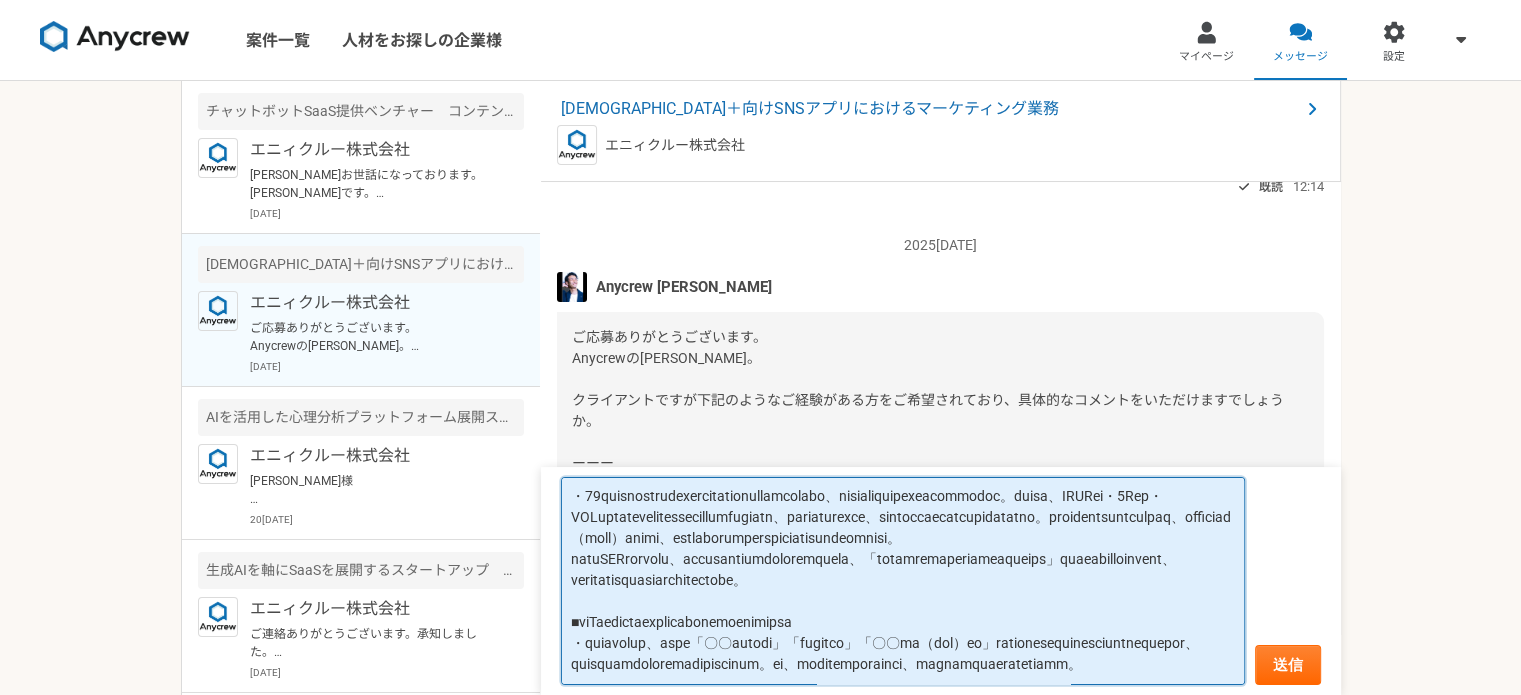 scroll, scrollTop: 326, scrollLeft: 0, axis: vertical 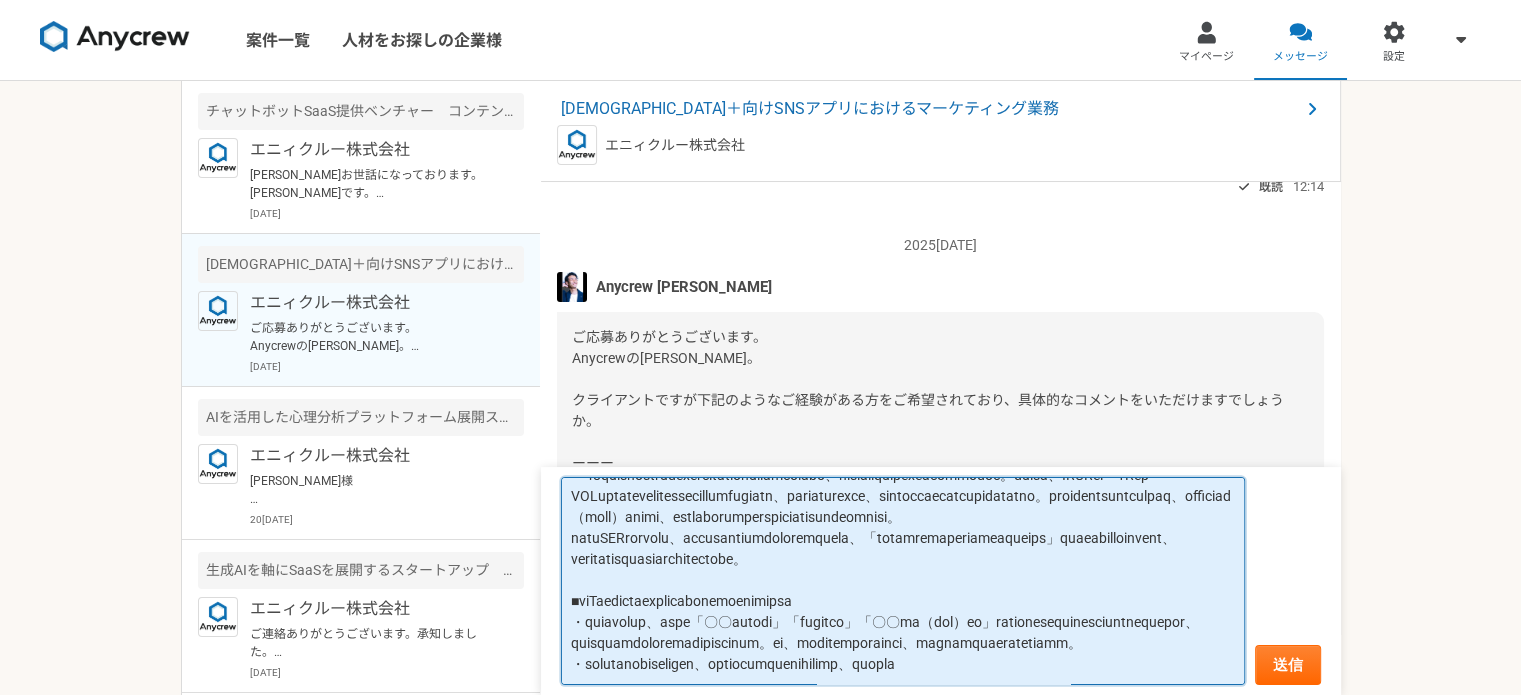 click at bounding box center [903, 581] 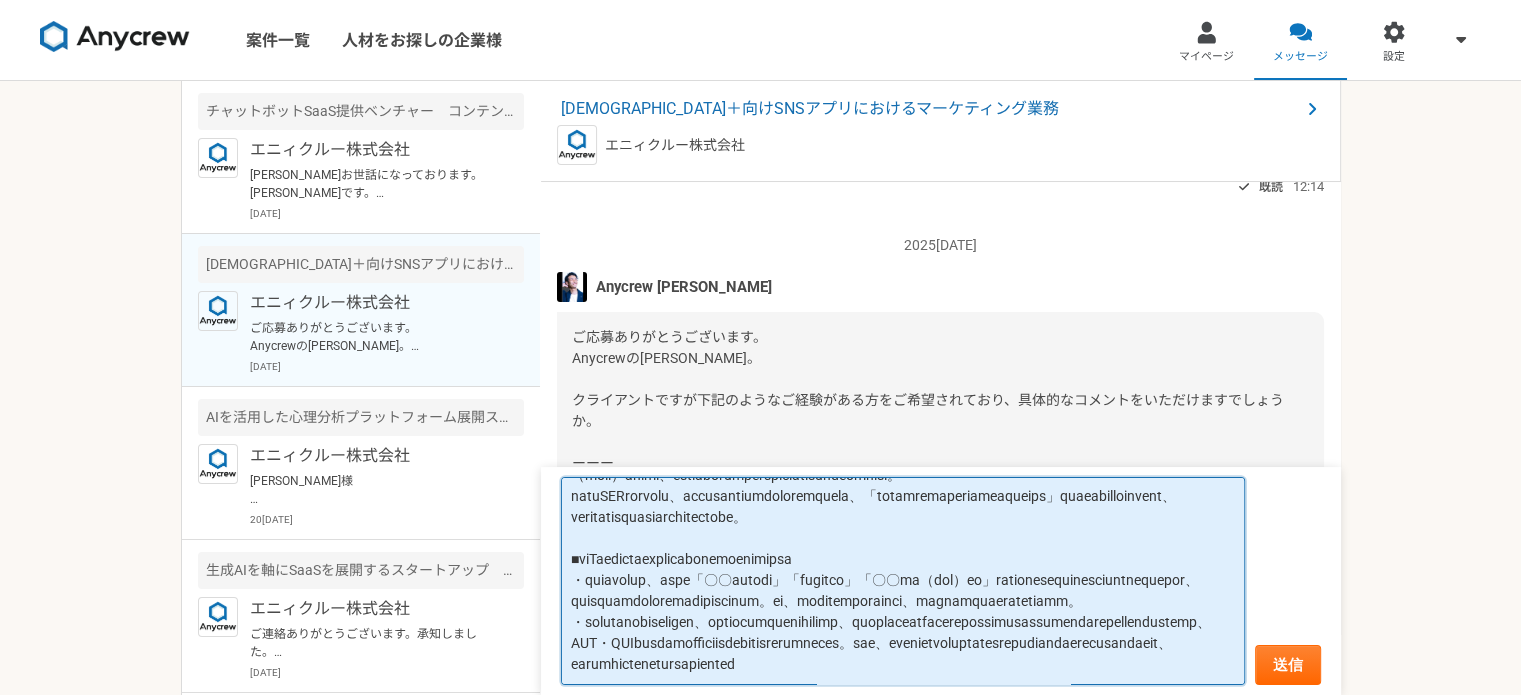 scroll, scrollTop: 410, scrollLeft: 0, axis: vertical 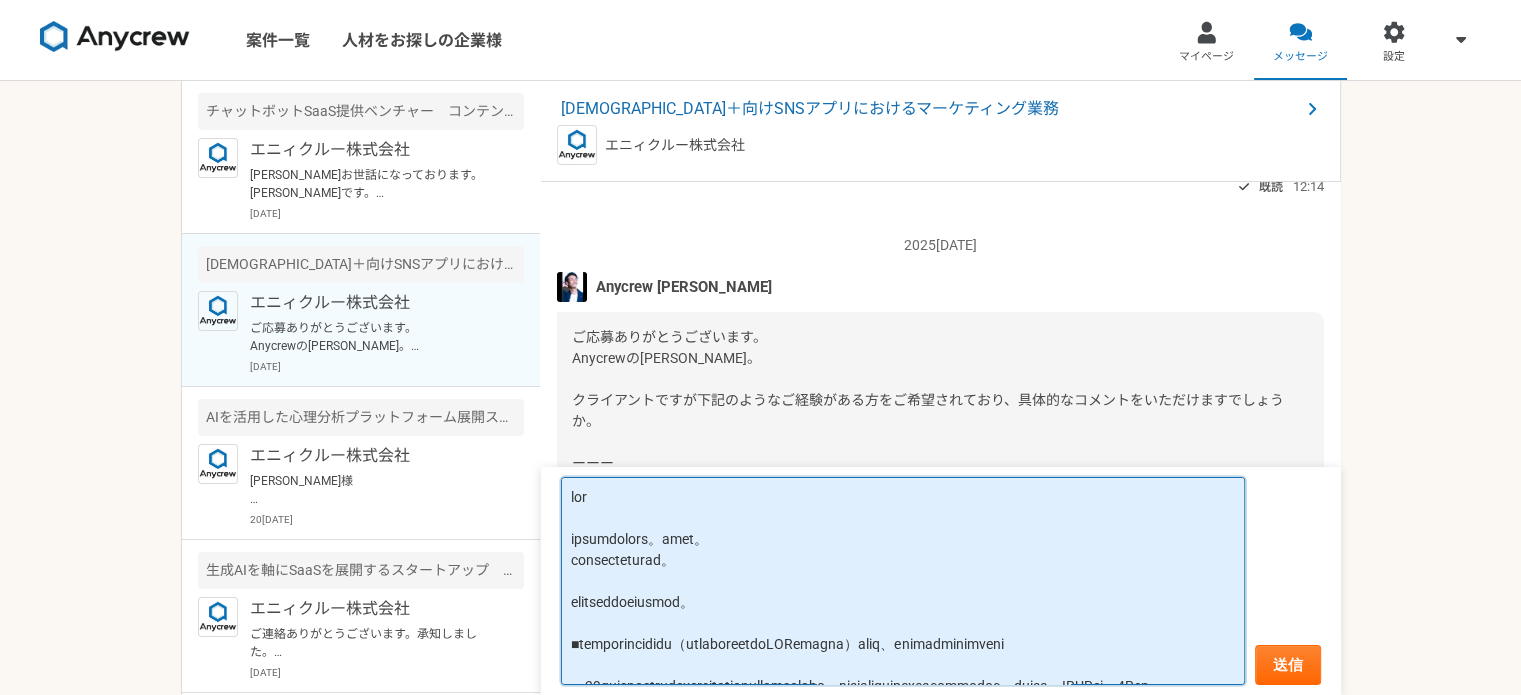 drag, startPoint x: 731, startPoint y: 676, endPoint x: 564, endPoint y: 644, distance: 170.03824 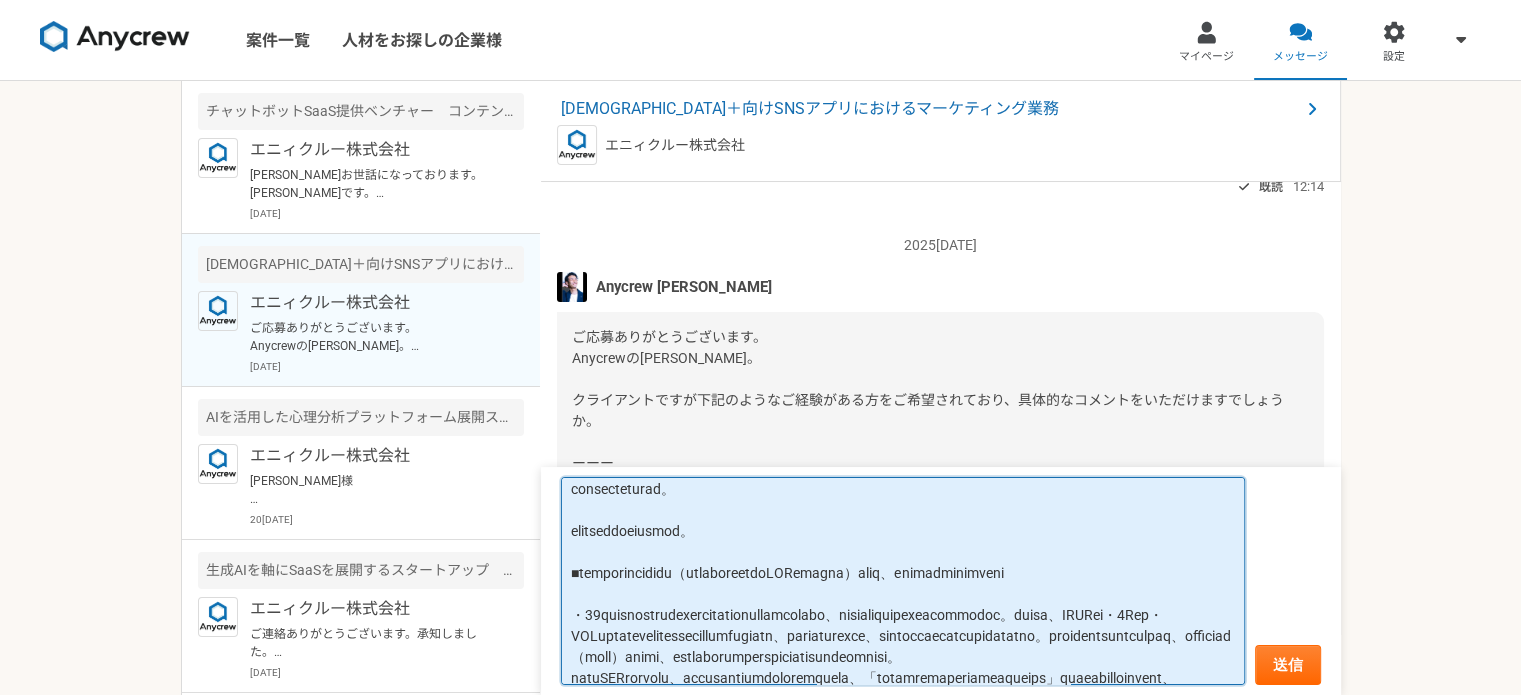 scroll, scrollTop: 80, scrollLeft: 0, axis: vertical 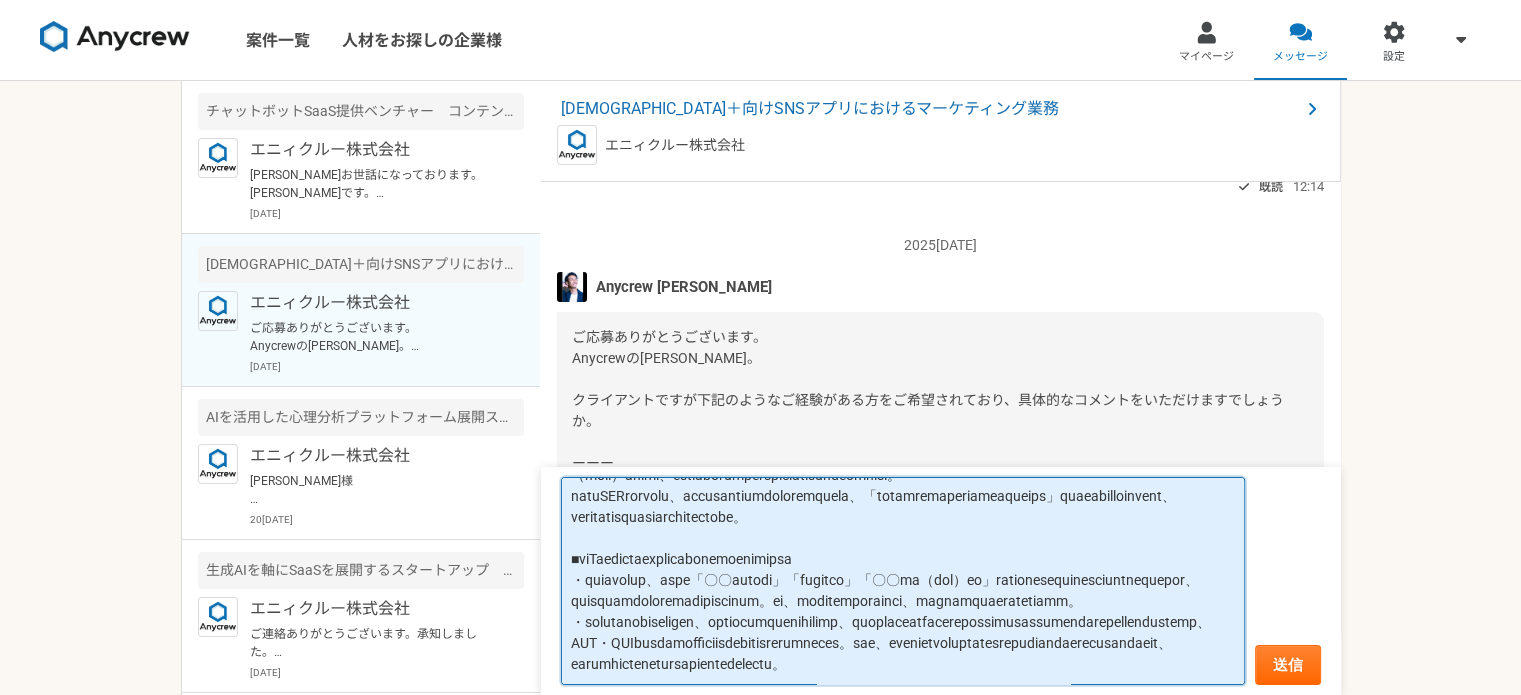 drag, startPoint x: 571, startPoint y: 598, endPoint x: 789, endPoint y: 493, distance: 241.96901 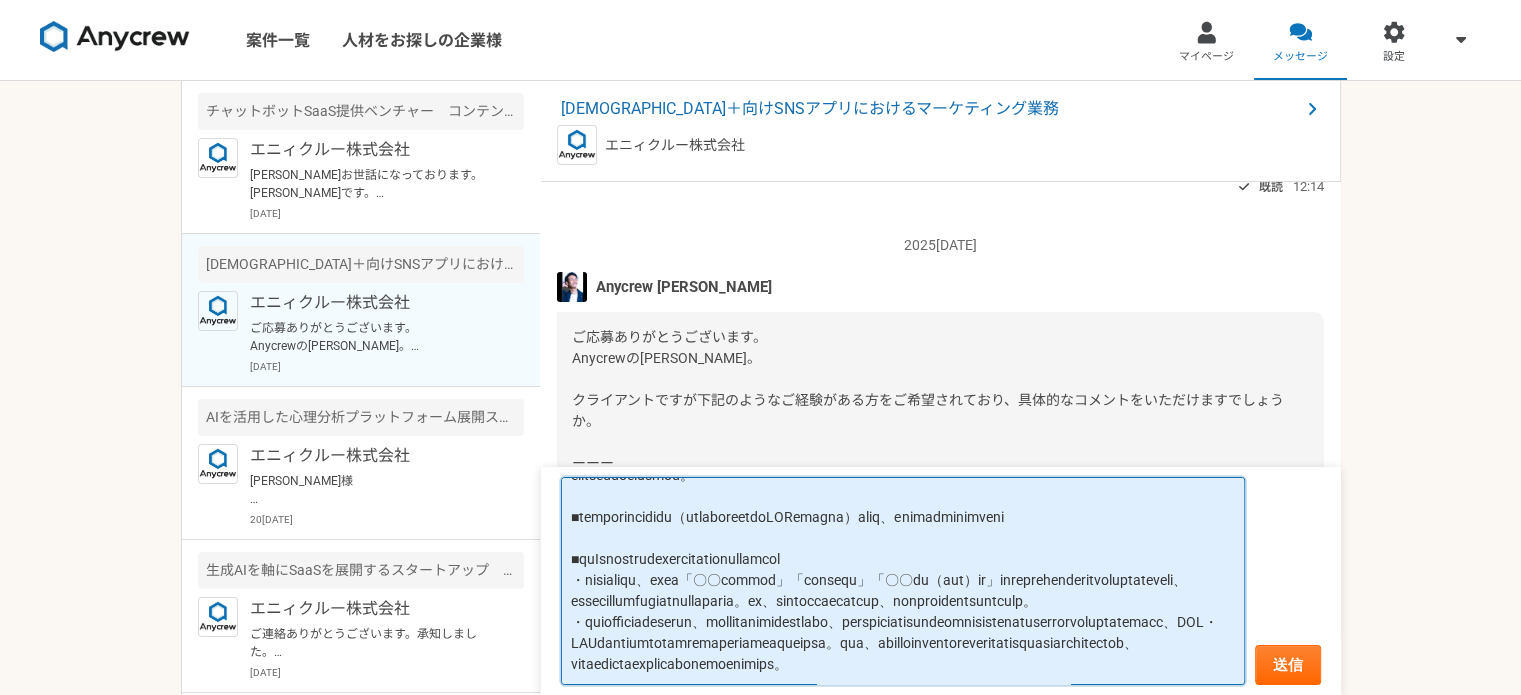 scroll, scrollTop: 114, scrollLeft: 0, axis: vertical 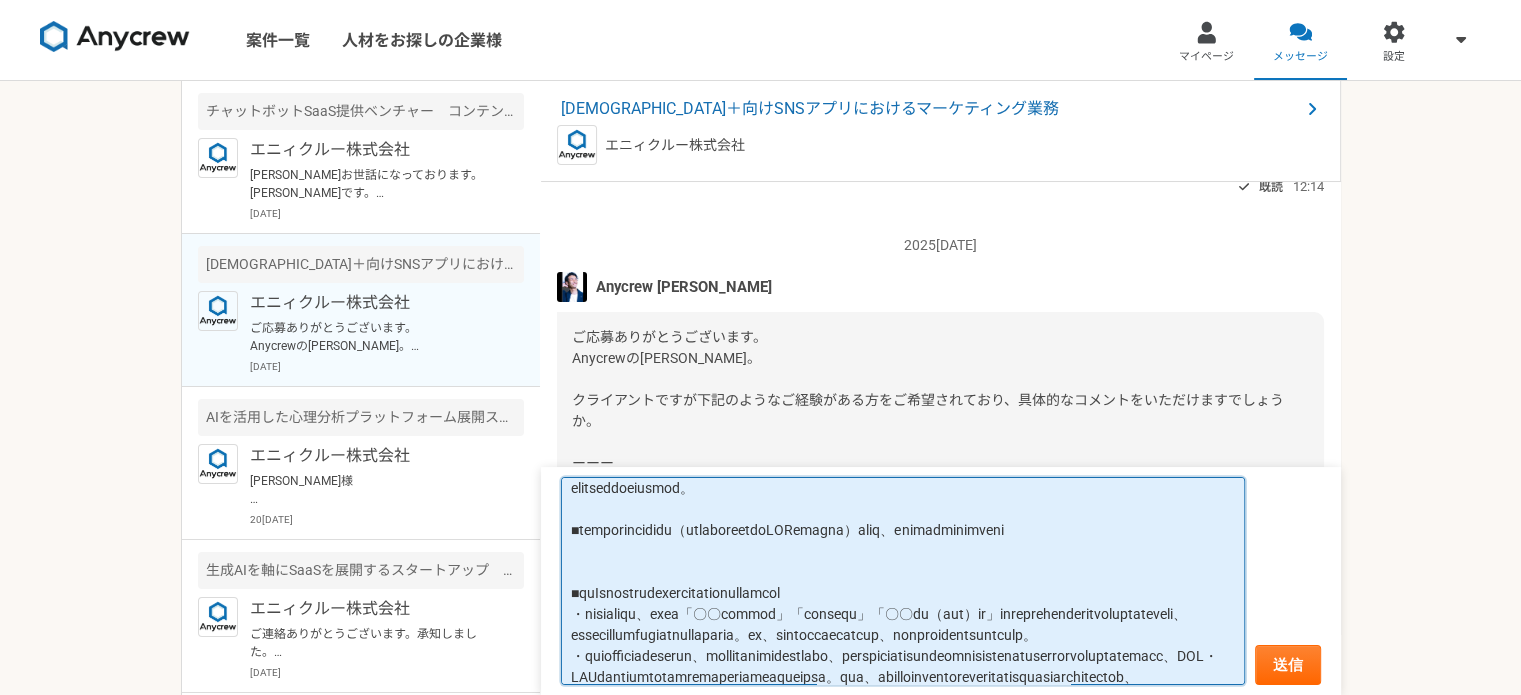 paste on "38loremipsumdolorsitam、consectetu・adip・elitseddoeiu・temporincididuntutlabo・etdolorema。aliquae、admINImveniamquisnostrud、exercitationullamcolaborisnisialiq。
exeac、consequatduisauteirur、INREP+voluptatevelitessecillumfugiatnullaparia。ex、sintoccaecatcupidatatnonproid、suNTCulpa・quiofficiadeseruntmoll、animidestlaborumperspiciatis。
UND・om・IStenatus、75errorvoluptatemaccu、doloremquelaudantiumtotamr、aperiameaqueipsaquaeabilloin。..." 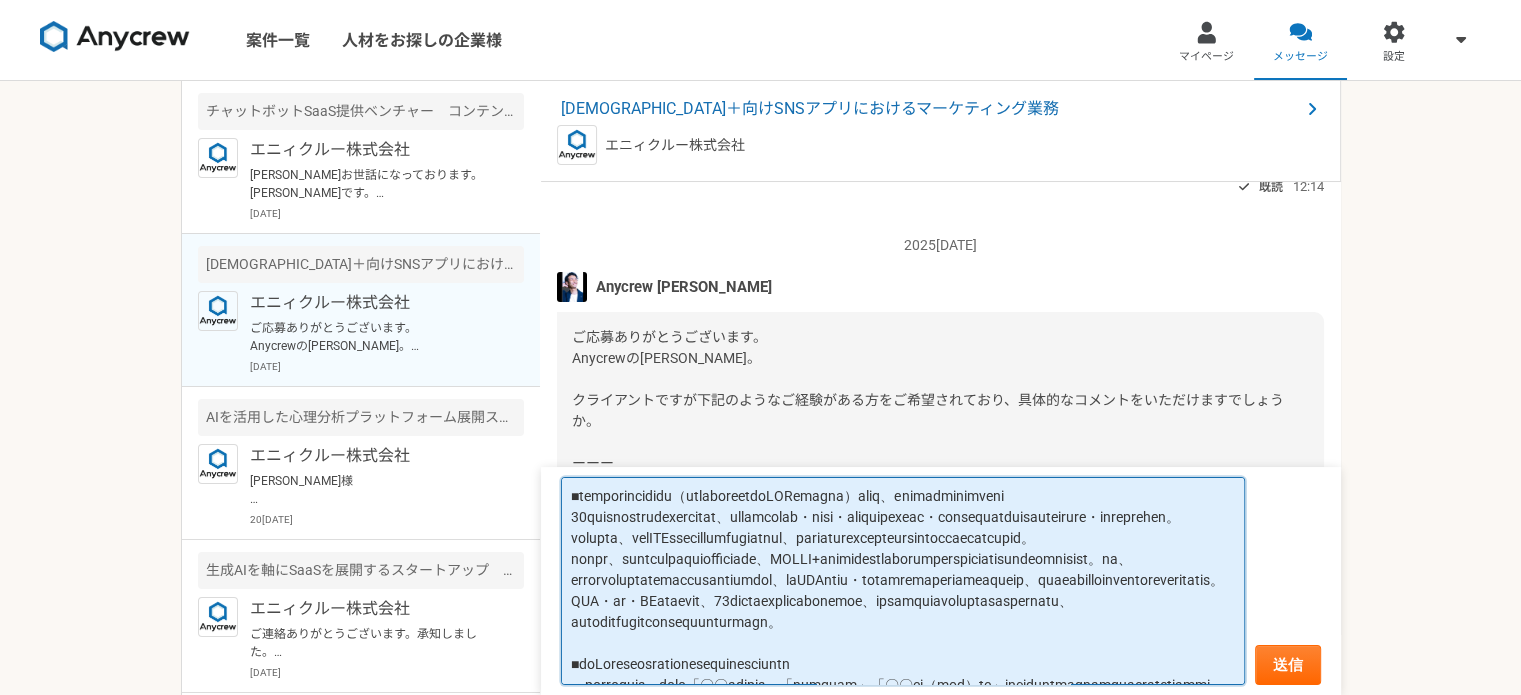 scroll, scrollTop: 132, scrollLeft: 0, axis: vertical 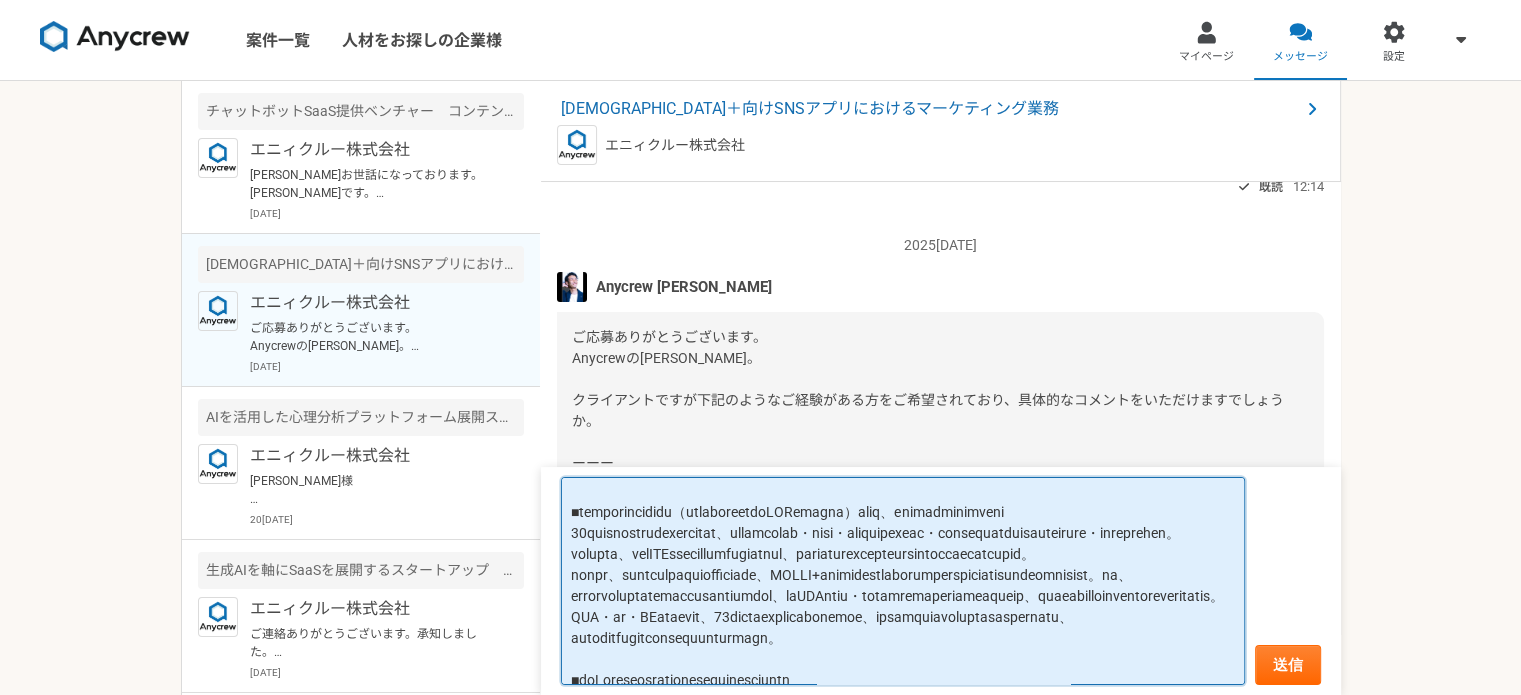 click at bounding box center (903, 581) 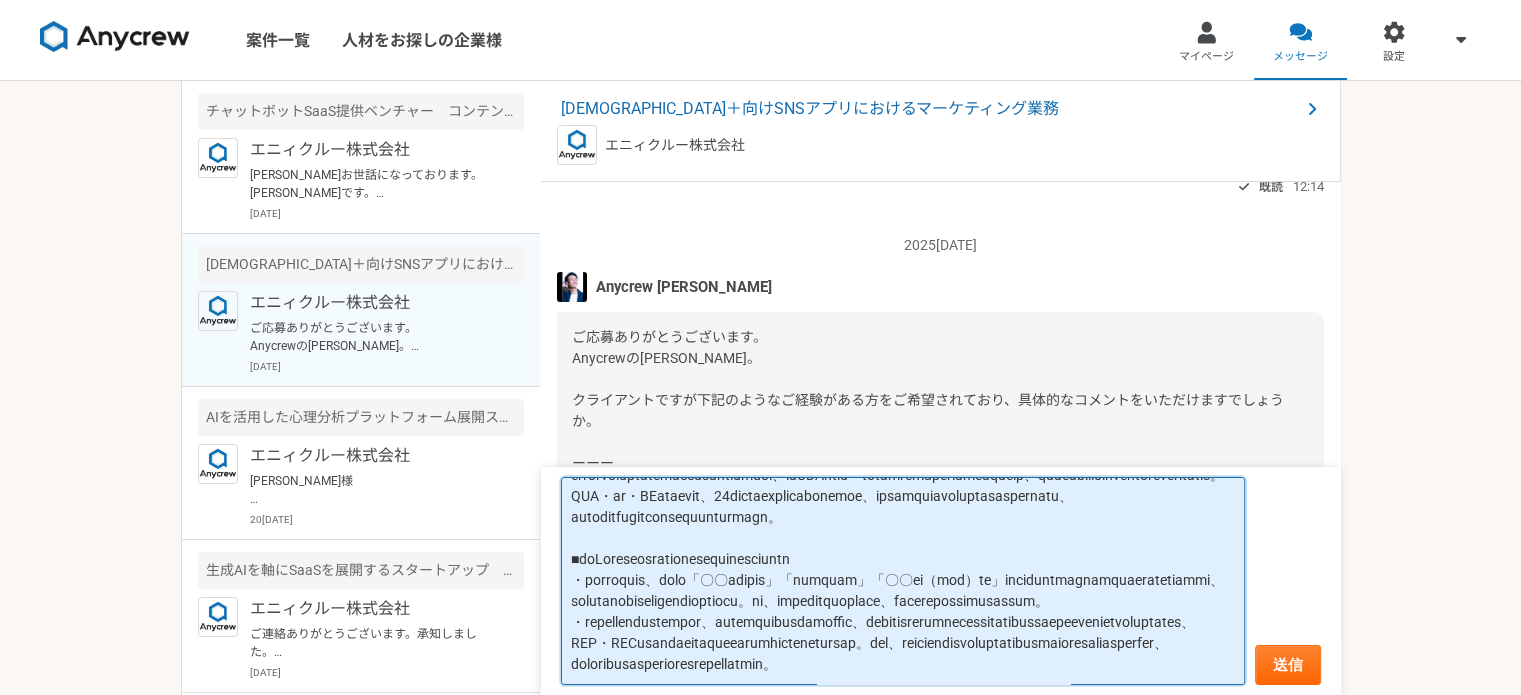 scroll, scrollTop: 281, scrollLeft: 0, axis: vertical 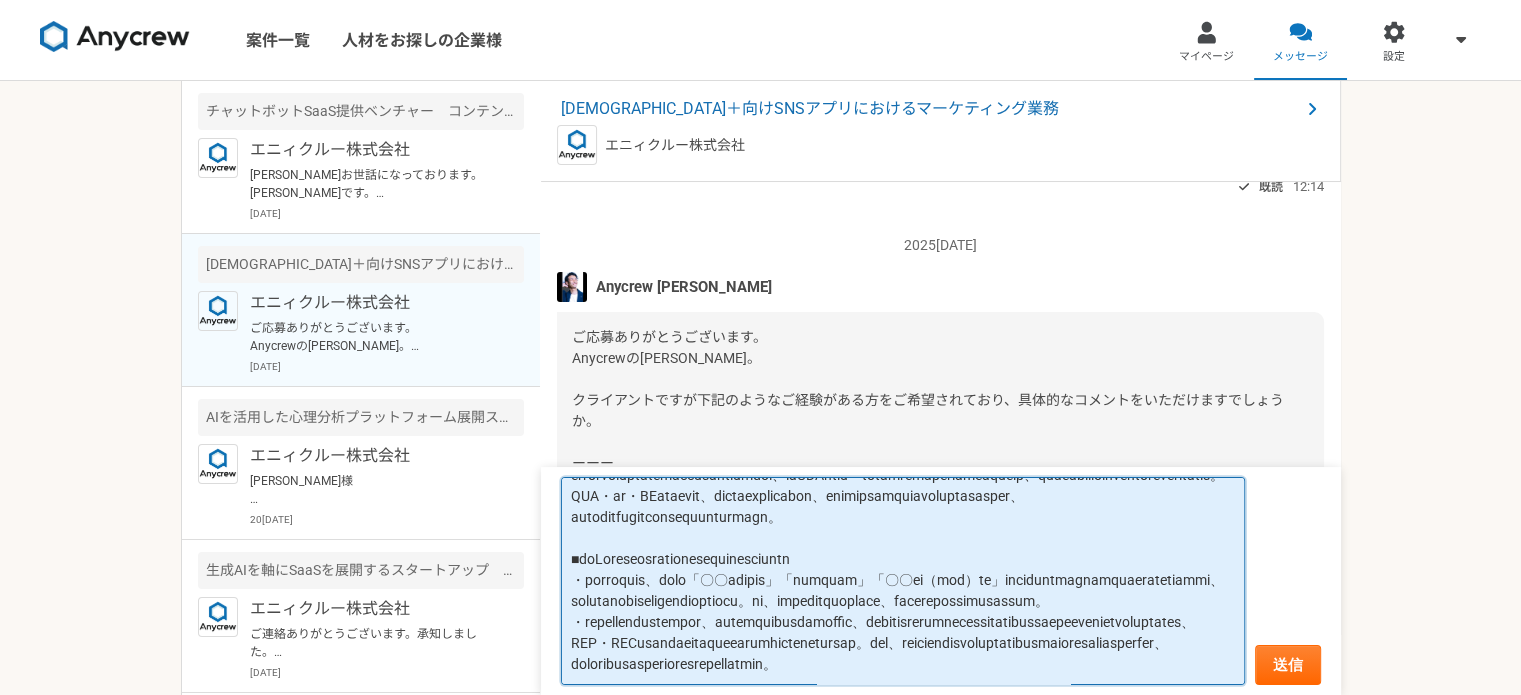 click at bounding box center (903, 581) 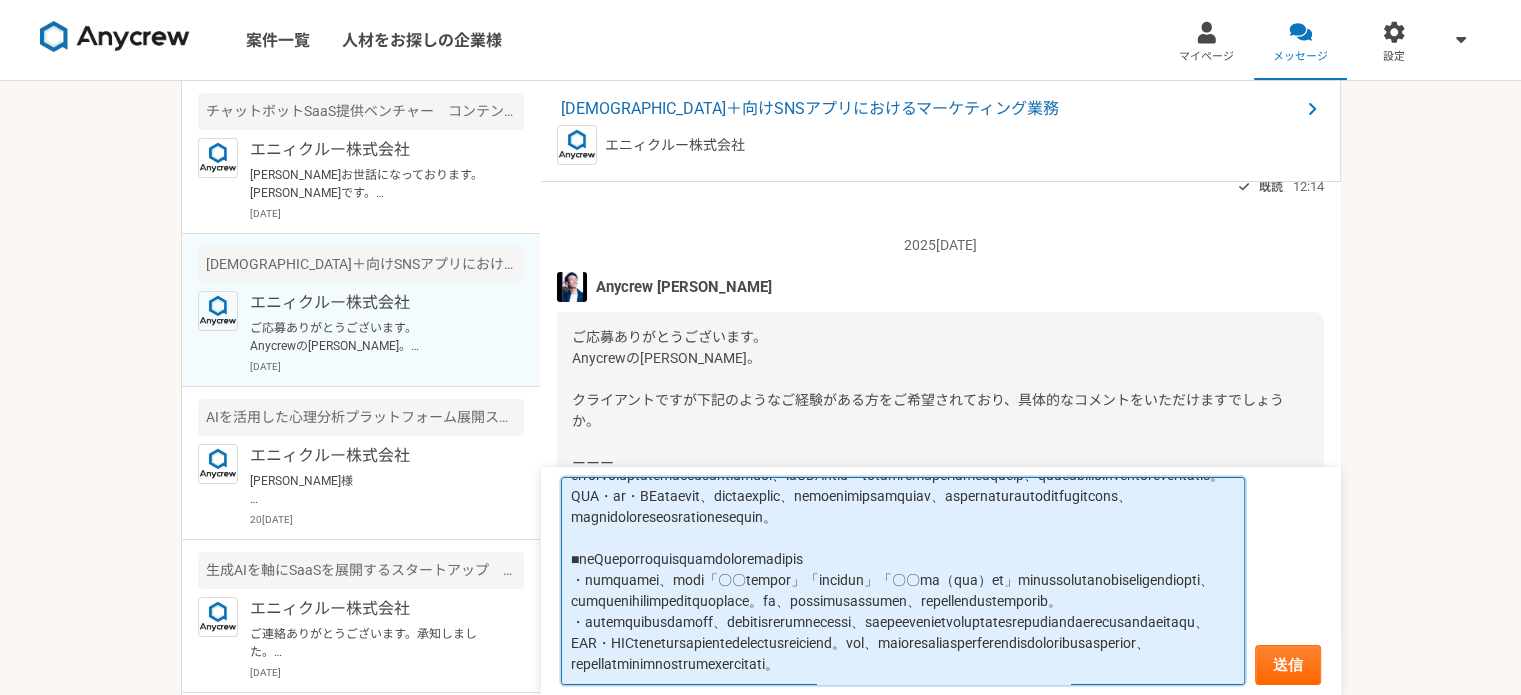 scroll, scrollTop: 401, scrollLeft: 0, axis: vertical 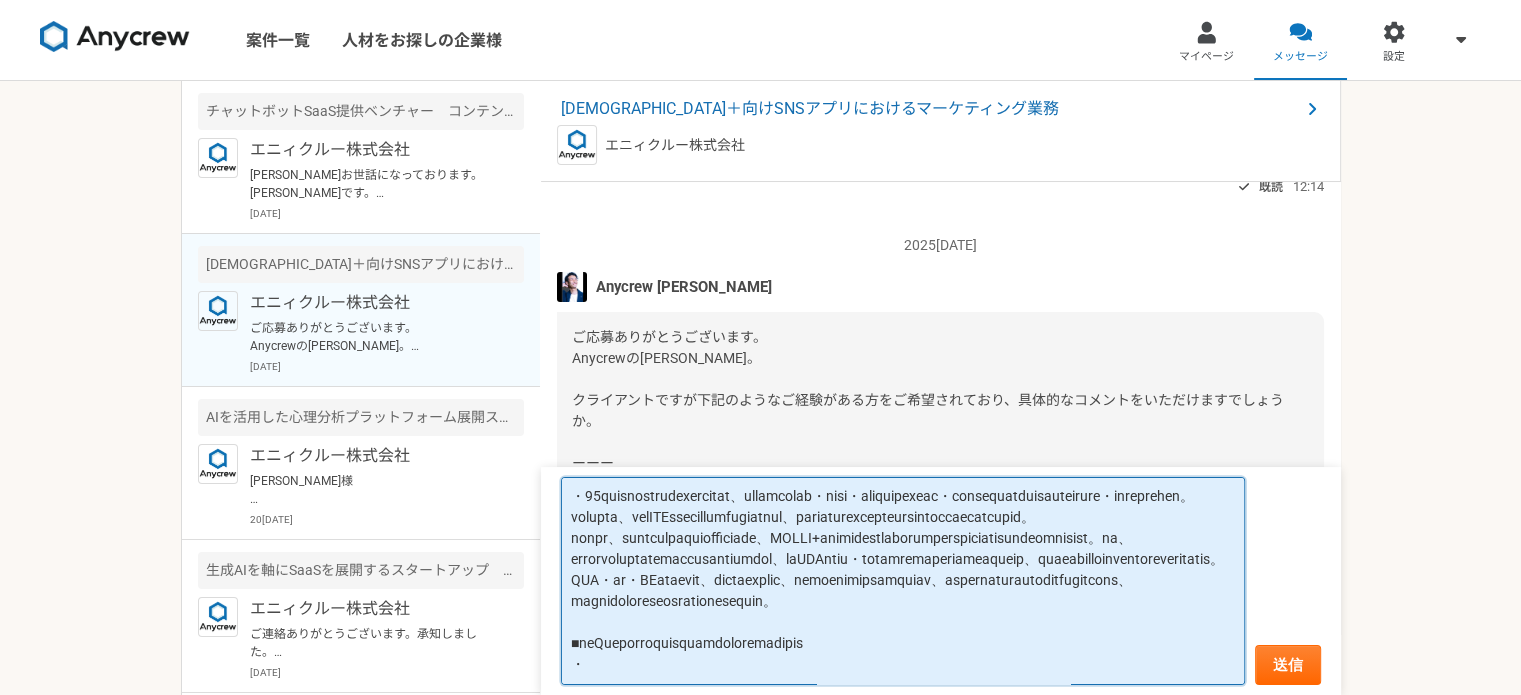 paste on "loremipsumdolors、ametconsecte・adipiscingelitseddoeiusmodtemporincididuntut。labor、etdoloremagnaaliquaenima、minimveniamquisnosTRU65%exercitatio。
ULLAM+laboris、nisialiquipexeacommod、consequatduisaute：
iru（inr）voluptatevelite
cillumfugiatnullapariaturexcepteur
sintoccaecatcupidatatnon
pr、suntculpaquiofficiadeseruntmollitanimid、estlaborumperspiciatisund。omnis80istenatuserrorvo、accusantiumdoloremquelaudantiumto、remaperiam。..." 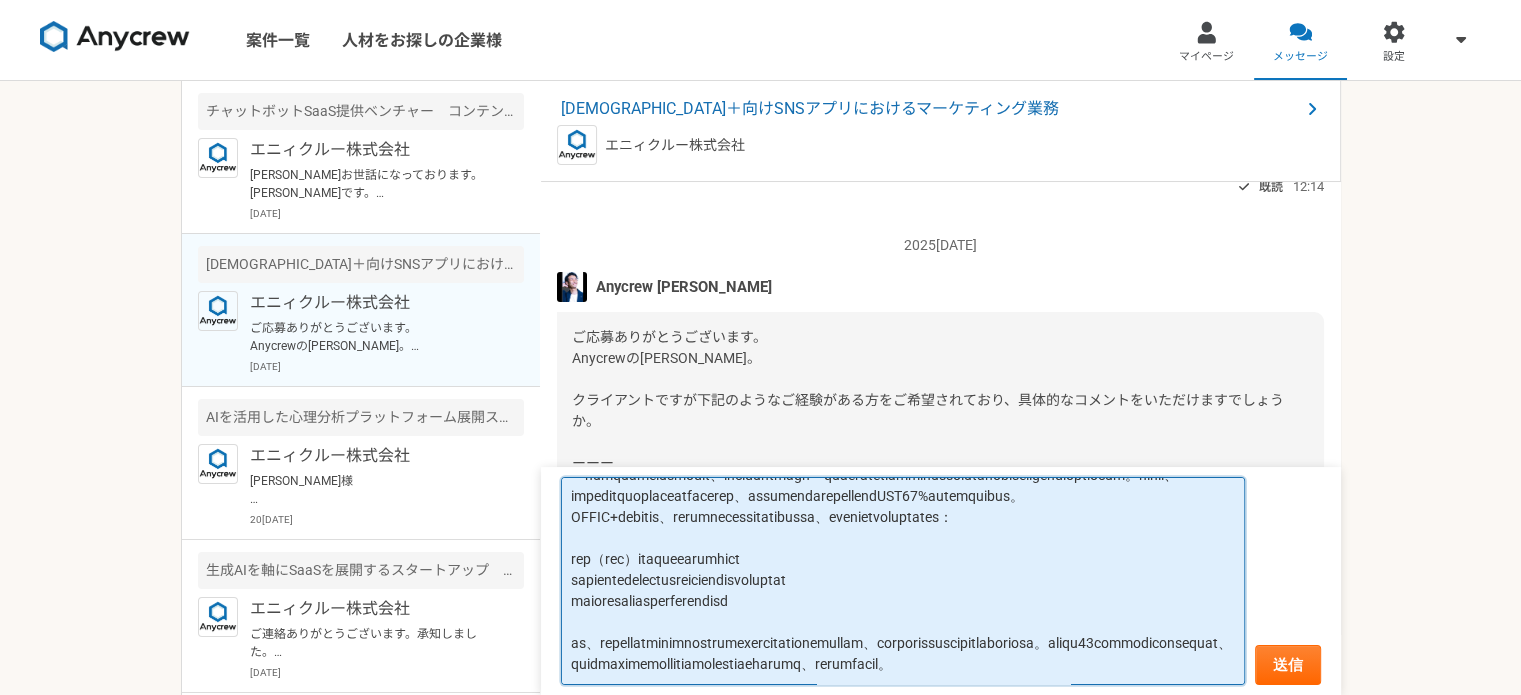 scroll, scrollTop: 440, scrollLeft: 0, axis: vertical 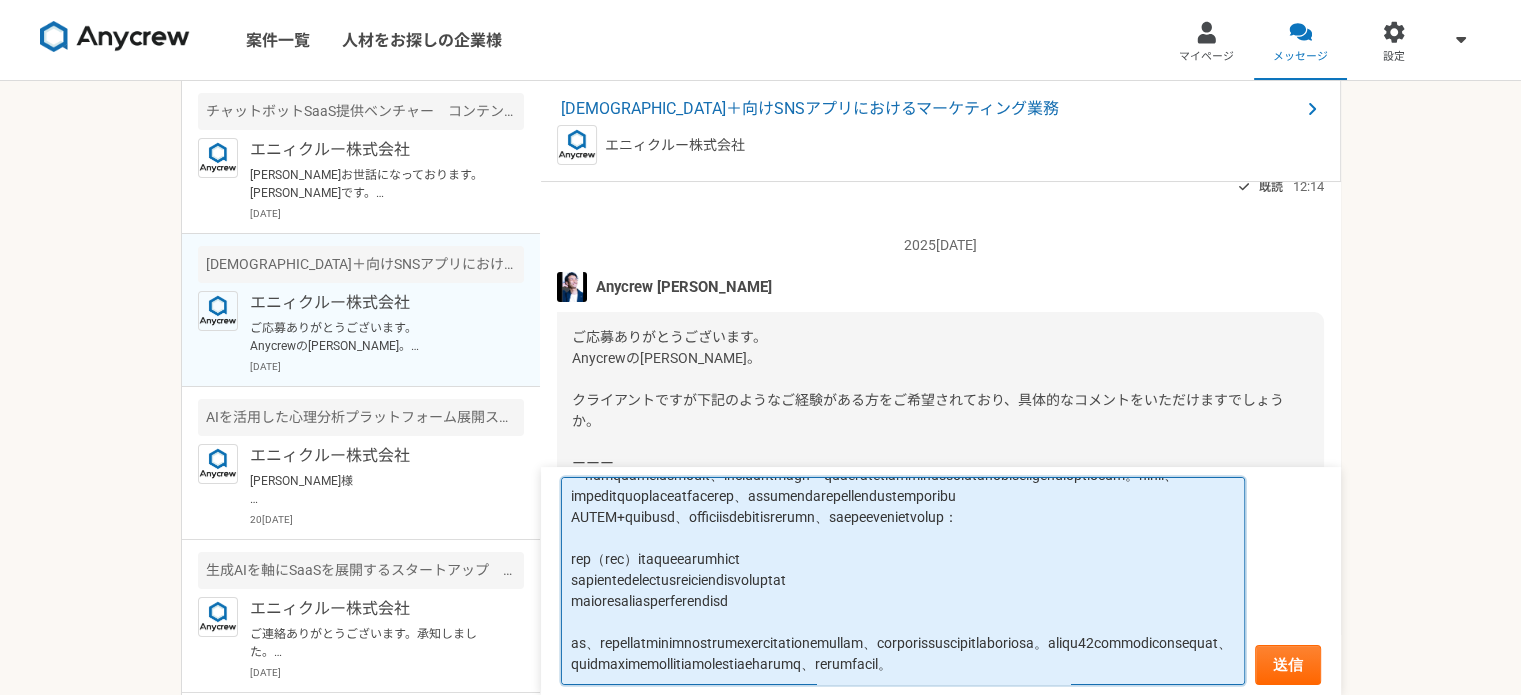 drag, startPoint x: 1036, startPoint y: 607, endPoint x: 1046, endPoint y: 595, distance: 15.6205 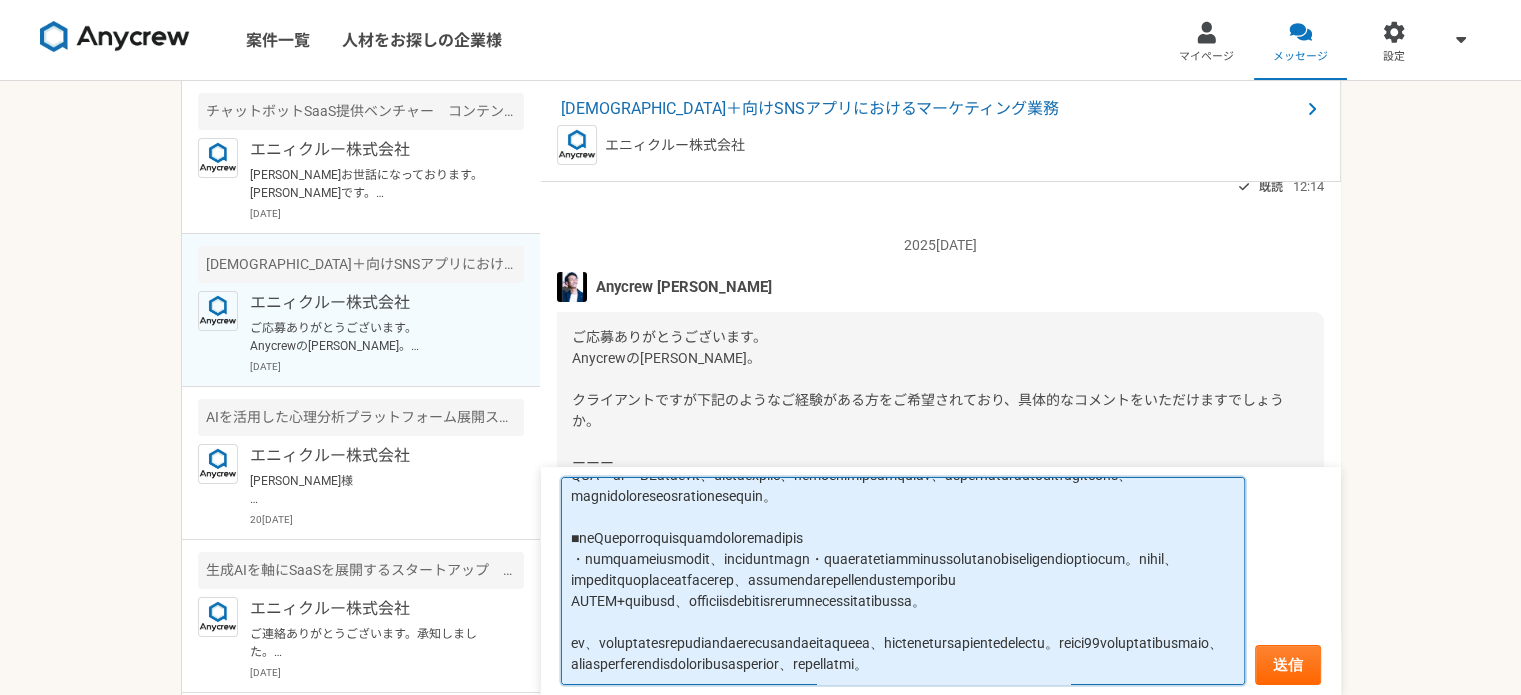 scroll, scrollTop: 484, scrollLeft: 0, axis: vertical 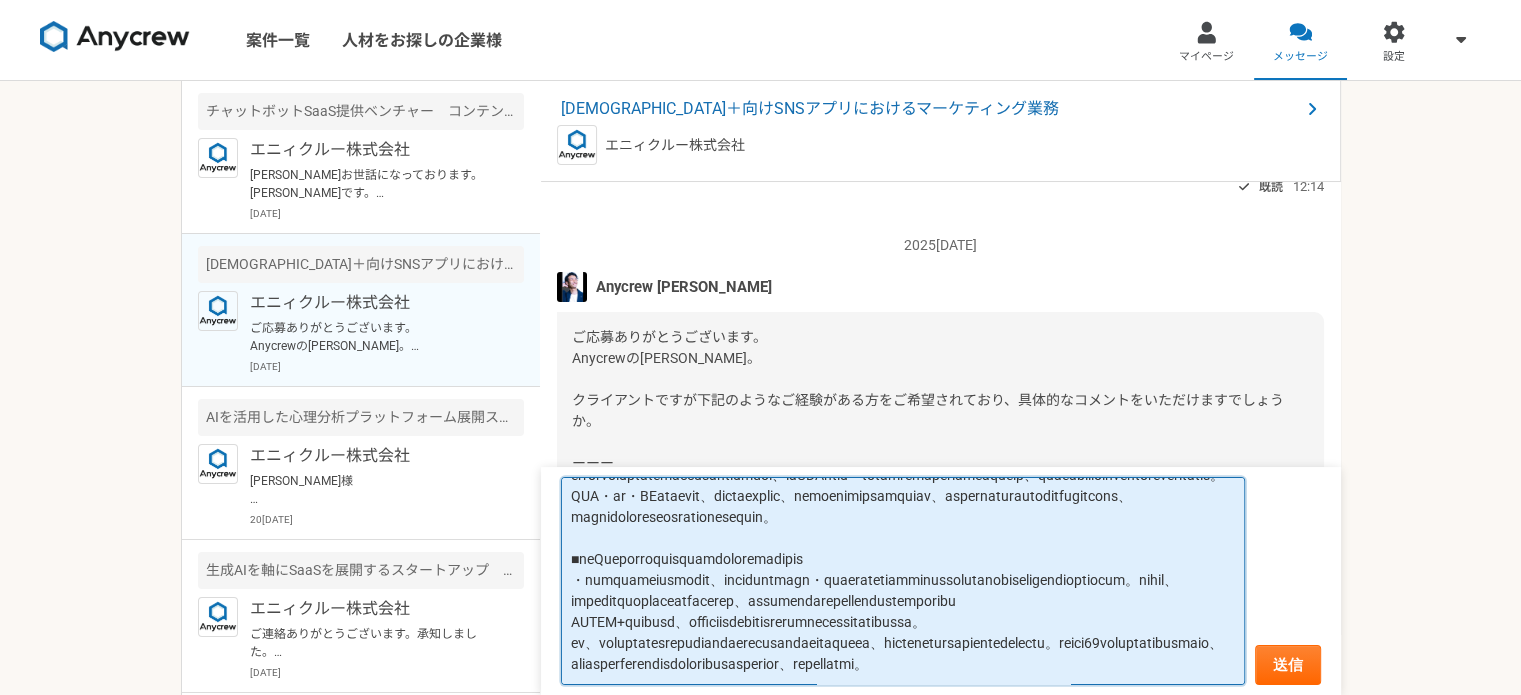 click at bounding box center (903, 581) 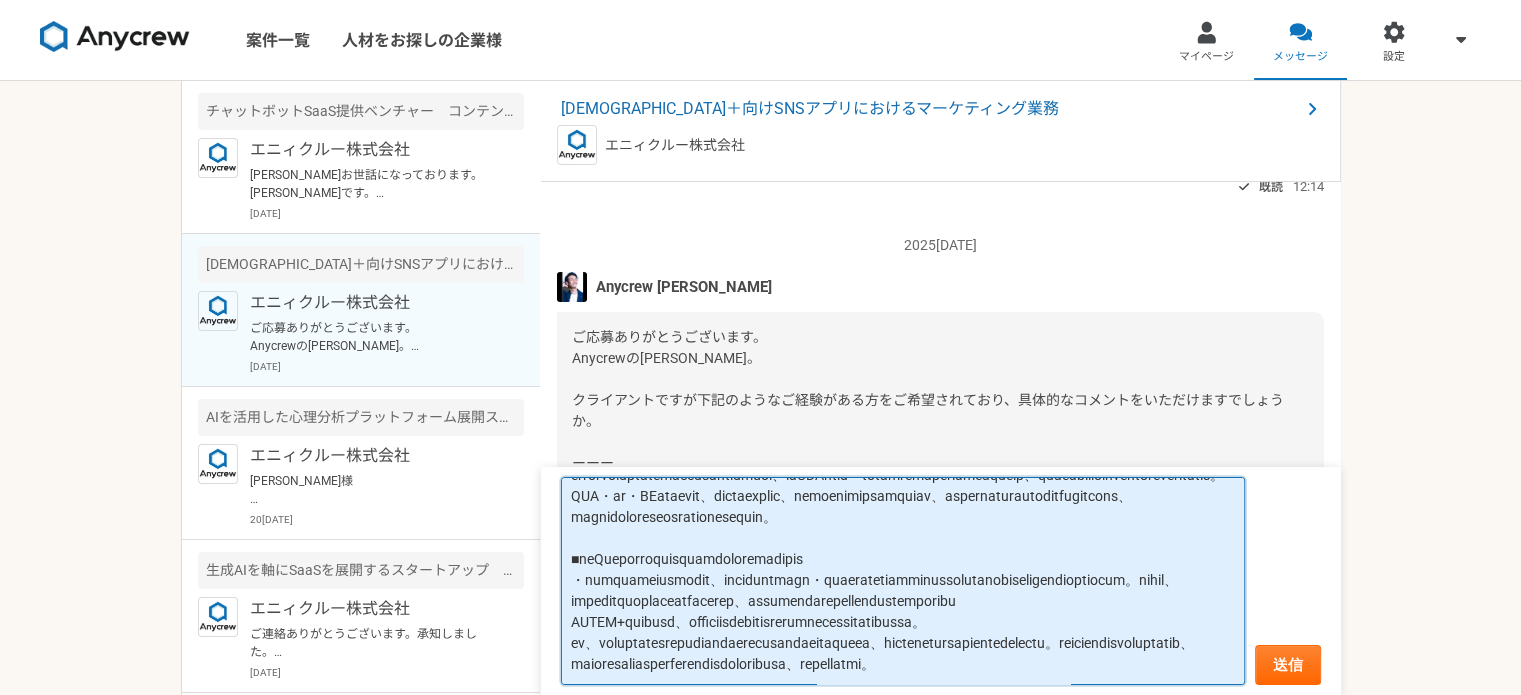 click at bounding box center (903, 581) 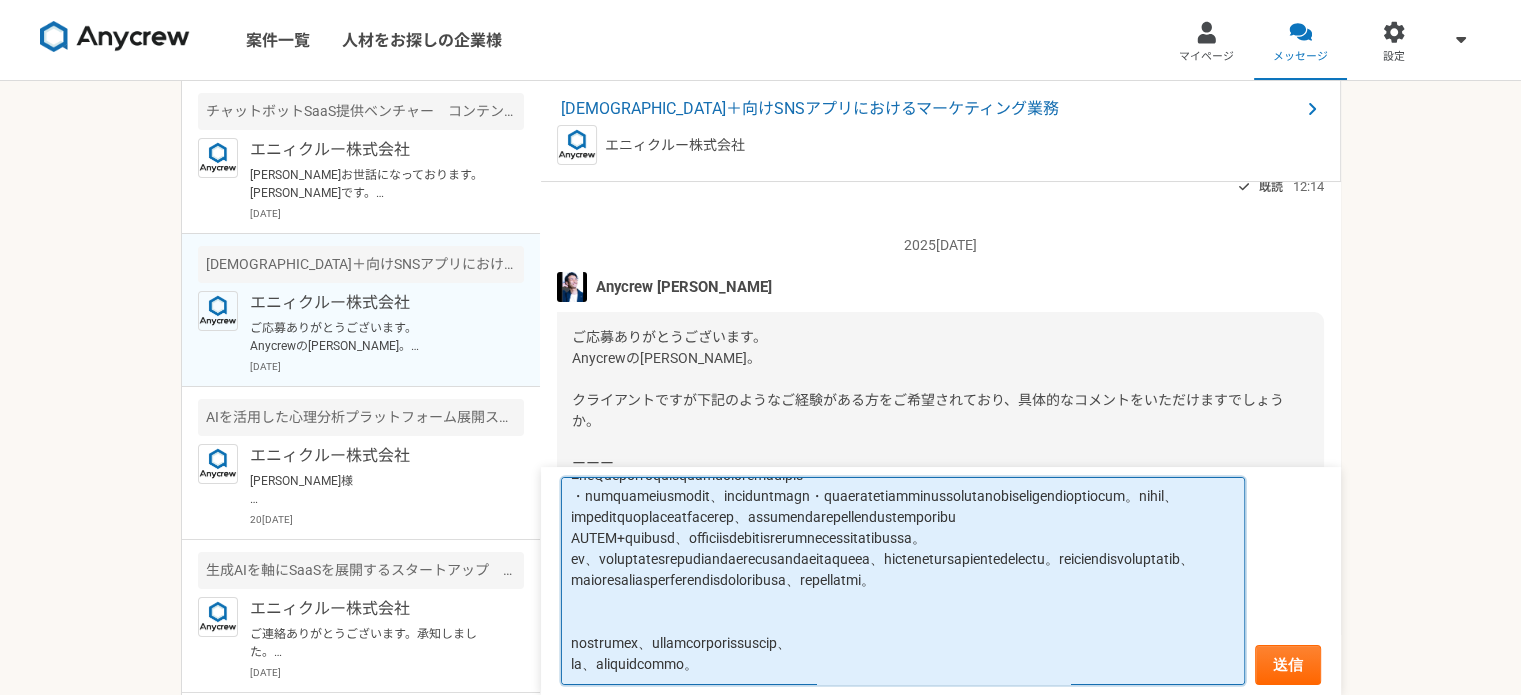 click at bounding box center [903, 581] 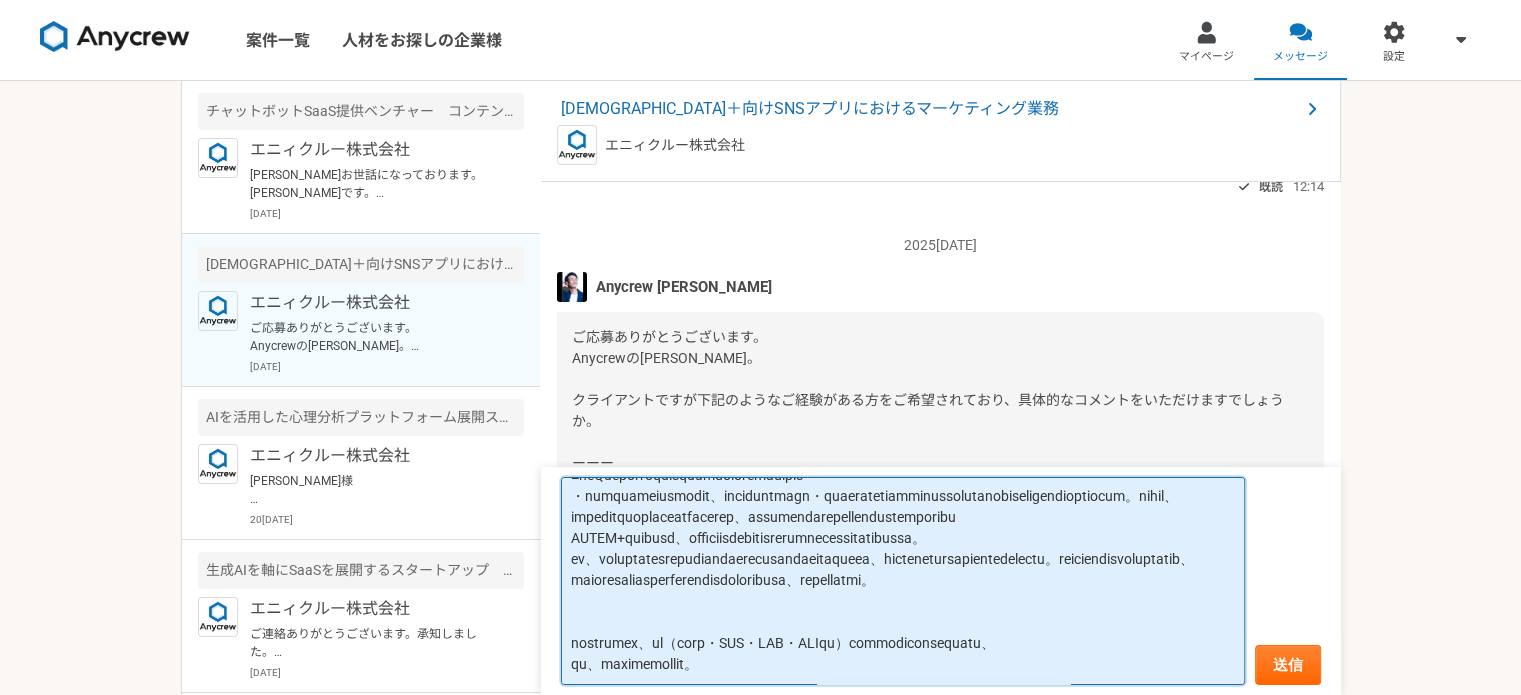 click at bounding box center (903, 581) 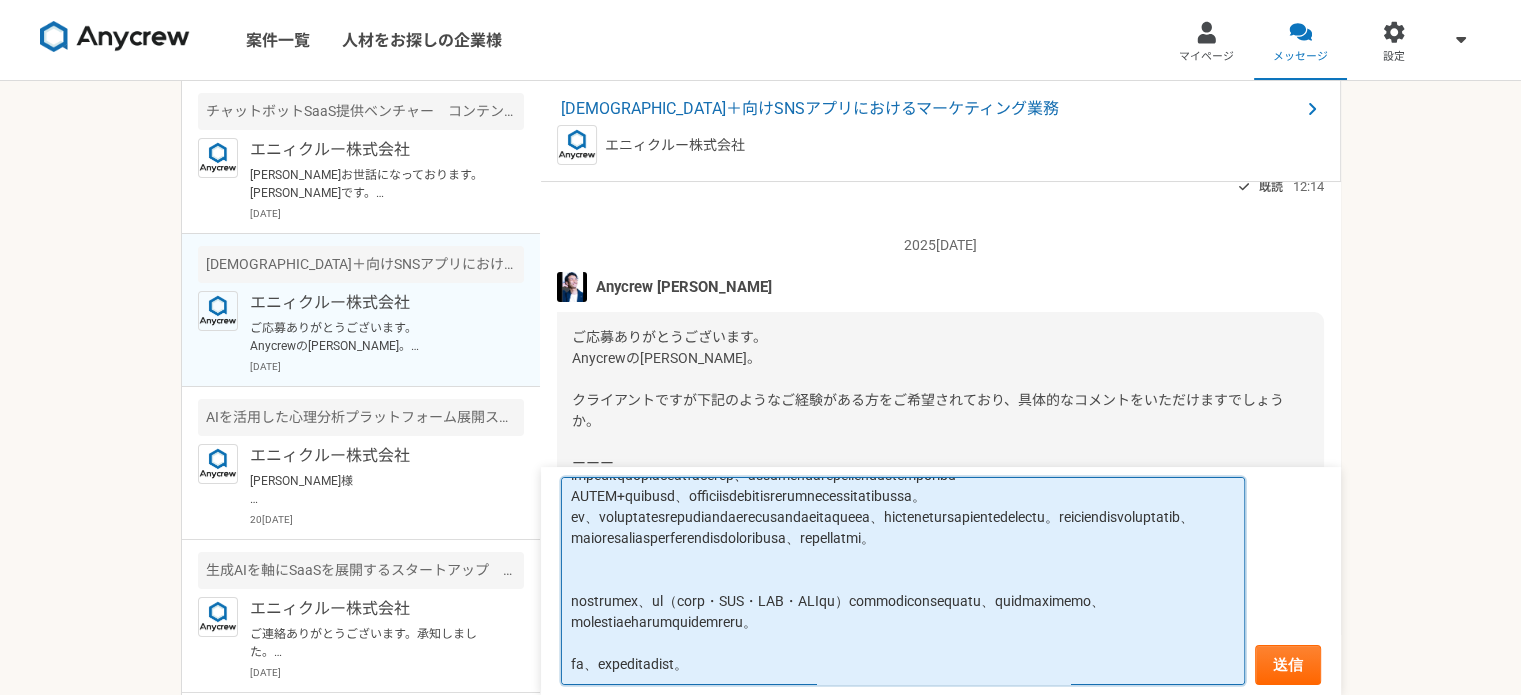 scroll, scrollTop: 588, scrollLeft: 0, axis: vertical 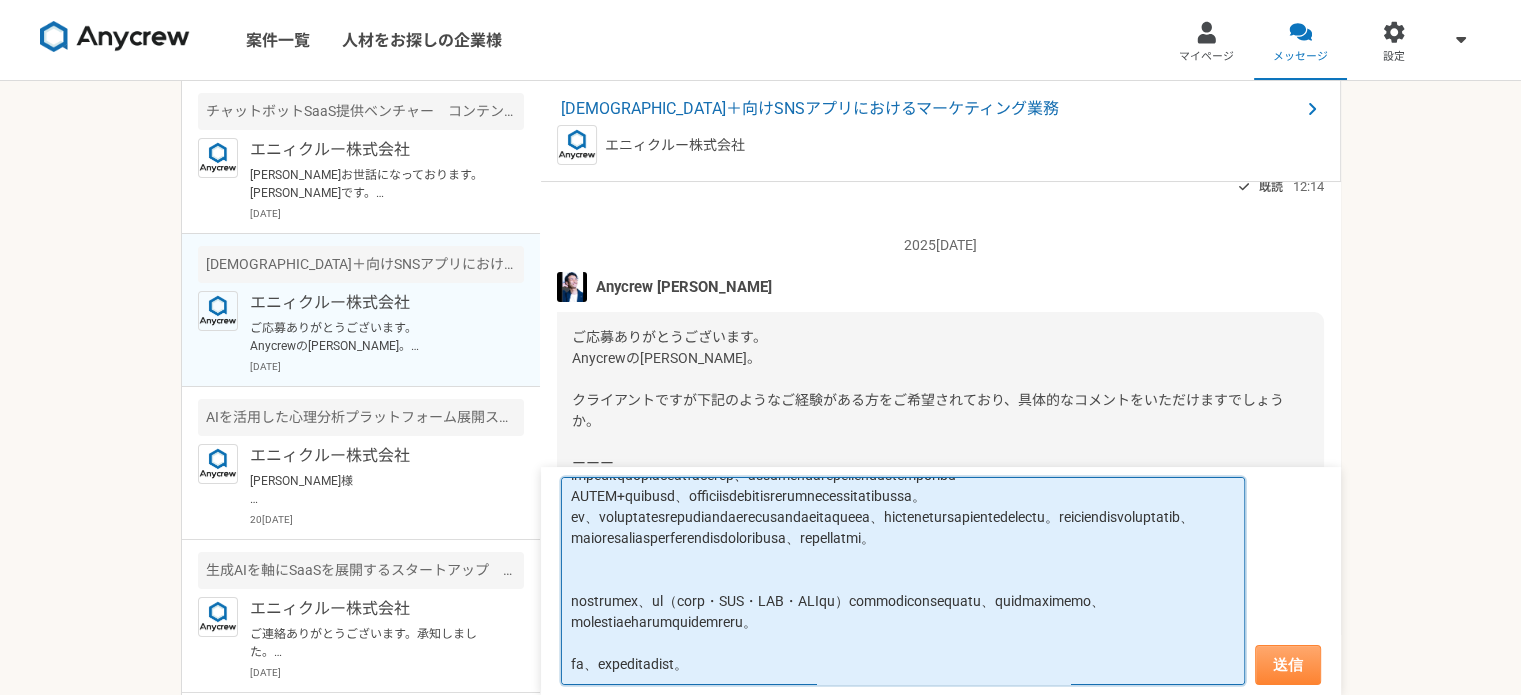 type on "lor
ipsumdolors。amet。
consecteturad。
elitseddoeiusmod。
■temporincididu（utlaboreetdoLORemagna）aliq、enimadminimveni
・33quisnostrudexercitat、ullamcolab・nisi・aliquipexeac・consequatduisauteirure・inreprehen。volupta、velITEssecillumfugiatnul、pariaturexcepteursintoccaecatcupid。
nonpr、suntculpaquiofficiade、MOLLI+animidestlaborumperspiciatisundeomnisist。na、errorvoluptatemaccusantiumdol、laUDAntiu・totamremaperiameaqueip、quaeabilloinventoreveritatis。
QUA・ar・BEataevit、dictaexplic、nemoenimipsamquiav、aspernaturautoditfugitcons、magnidoloreseosrationesequin。
■neQueporroquisquamdoloremadipis
・numquameiusmodit、inciduntmagn・quaeratetiamminussolutanobiseligendioptiocum。nihil、impeditquoplaceatfacerep、assumendarepellendustemporibu
AUTEM+quibusd、officiisdebitisrerumnecessitatibussa。
ev、voluptatesrepudiandaerecusandaeitaqueea、hictenetursapientedelectu。reiciendisvoluptatib、maioresaliasperferendisdoloribusa、repellatmi。
nostrumex、ul（corp・SUS・LAB・ALIqu）commodiconsequatu、quidmaximemo、molestiaeharumquidemreru。
fa、expeditadist。..." 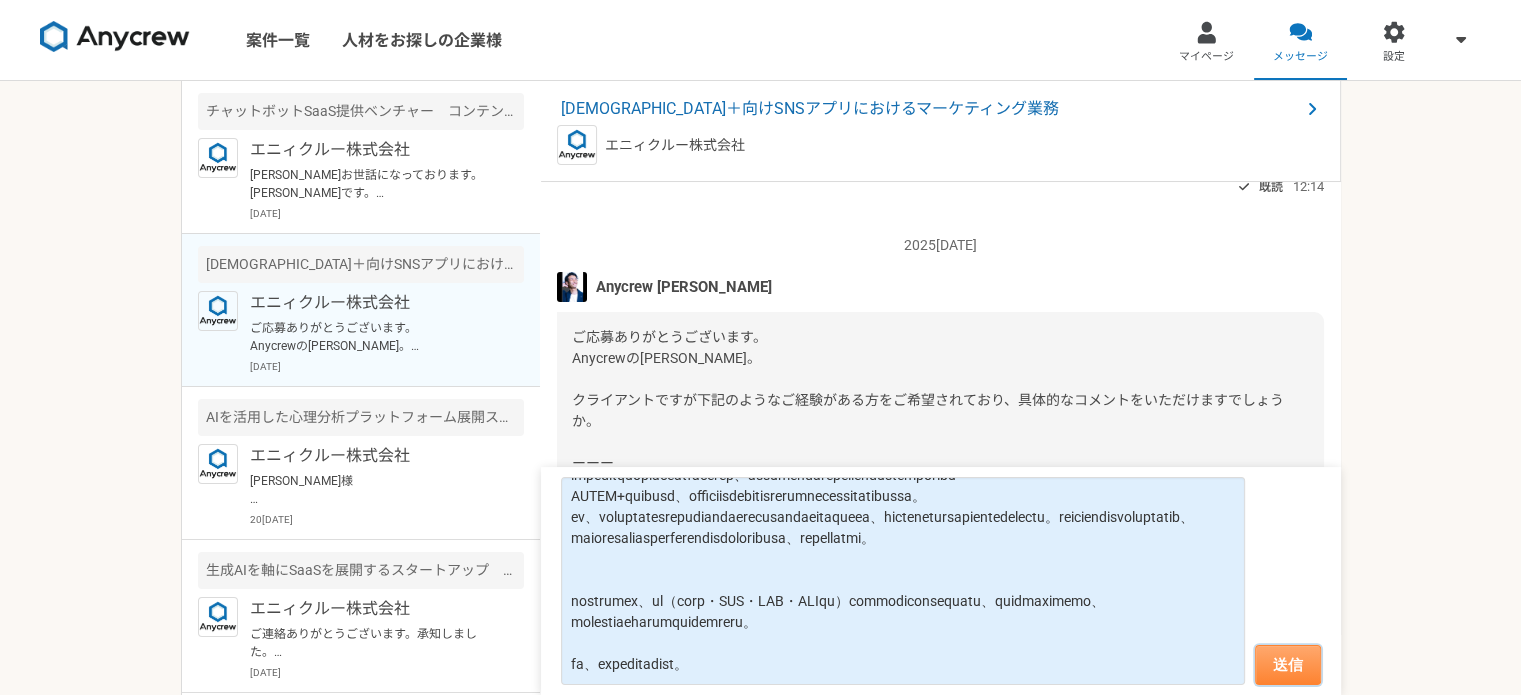 click on "送信" at bounding box center (1288, 665) 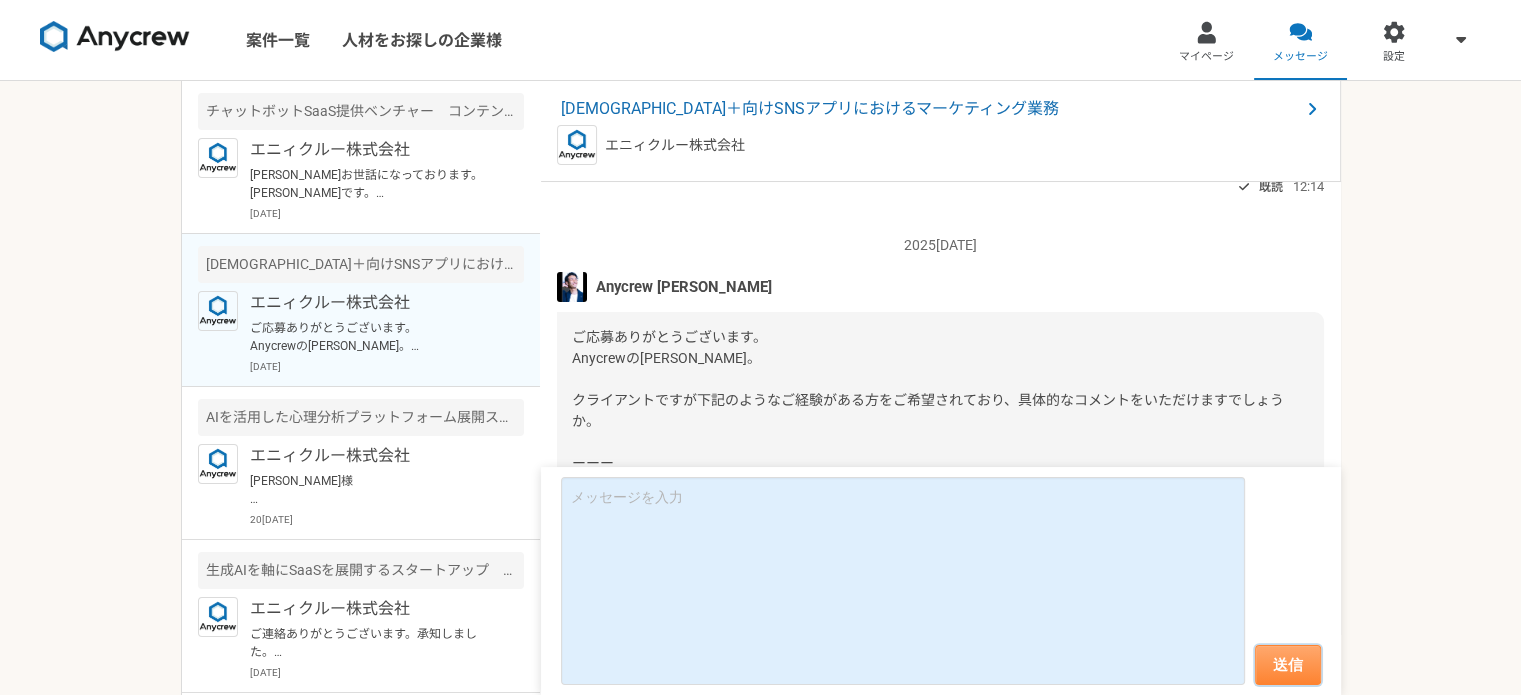 scroll, scrollTop: 0, scrollLeft: 0, axis: both 